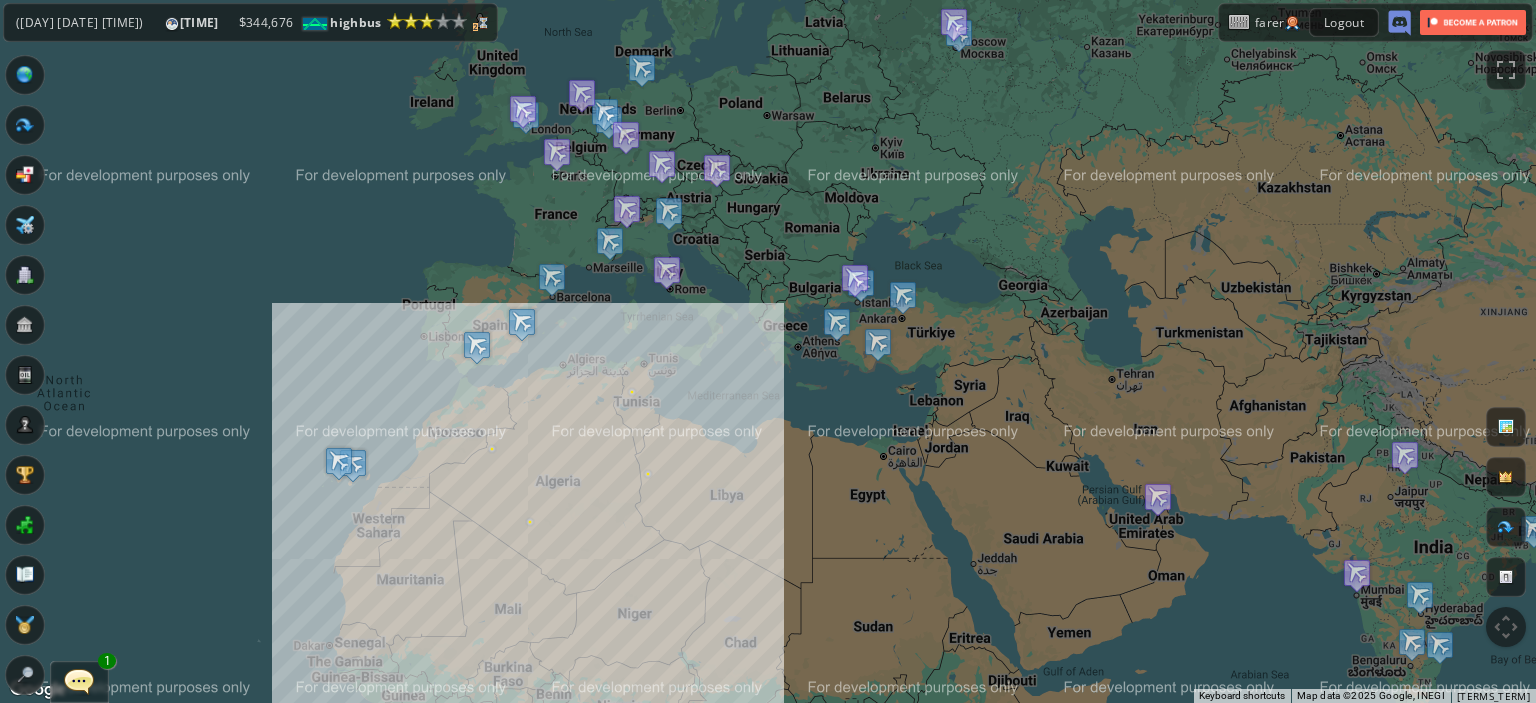 scroll, scrollTop: 0, scrollLeft: 0, axis: both 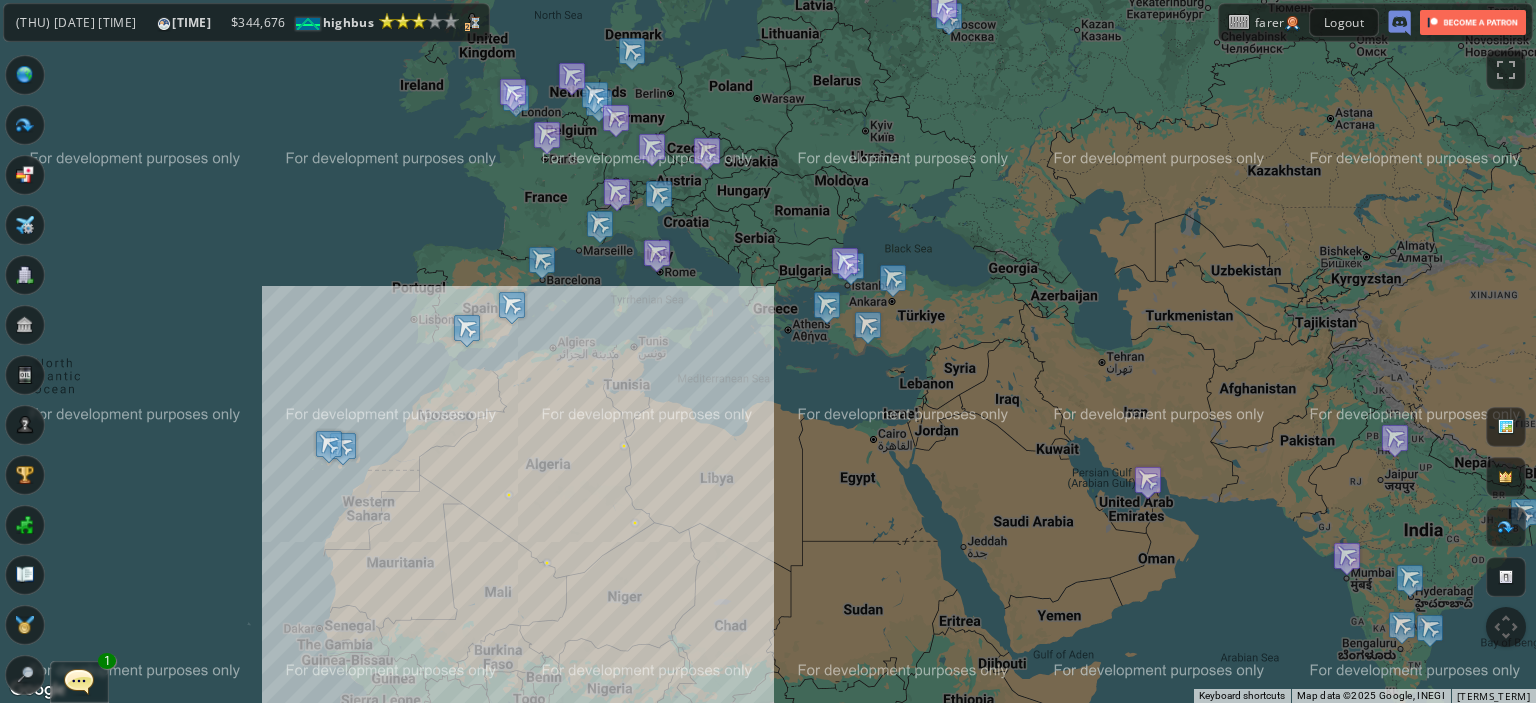 drag, startPoint x: 587, startPoint y: 331, endPoint x: 511, endPoint y: 173, distance: 175.32826 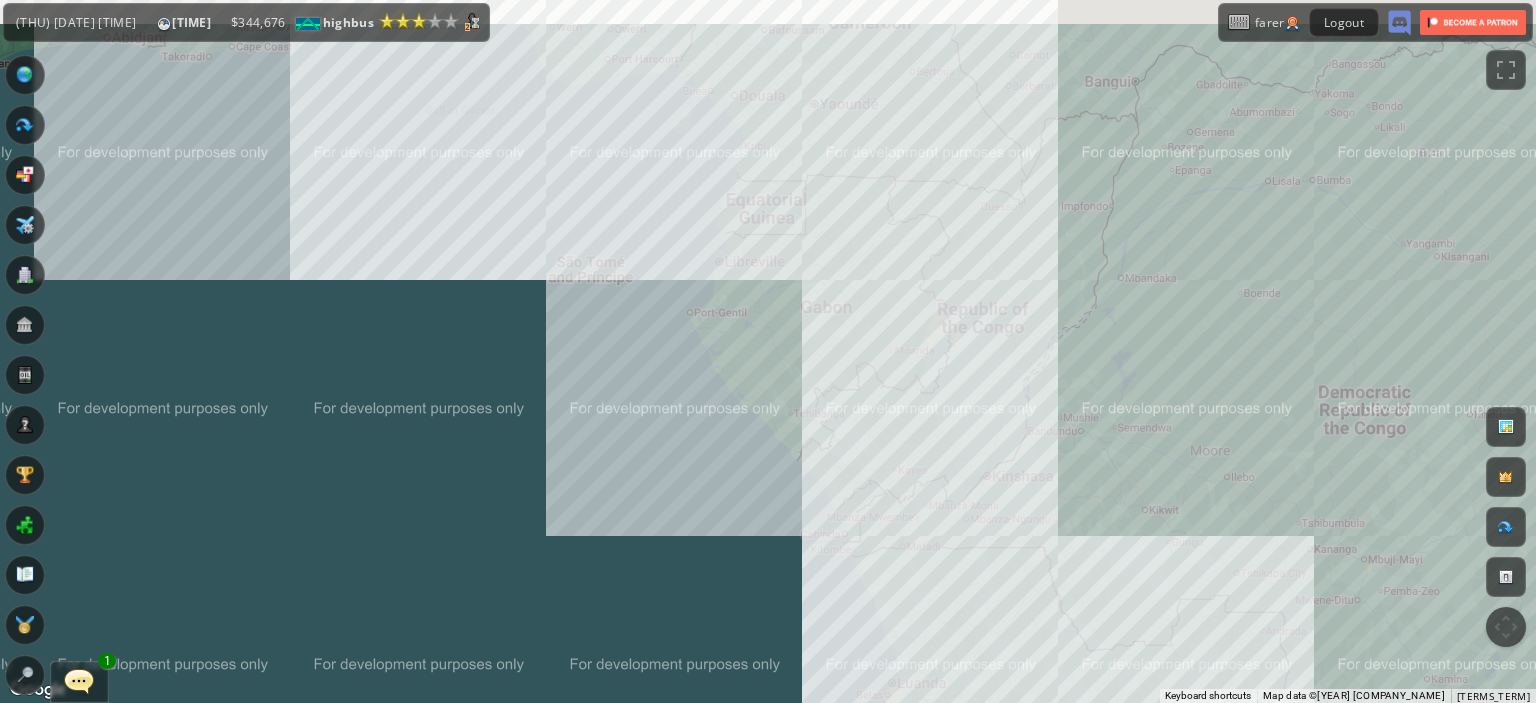 drag, startPoint x: 515, startPoint y: 366, endPoint x: 480, endPoint y: 619, distance: 255.40947 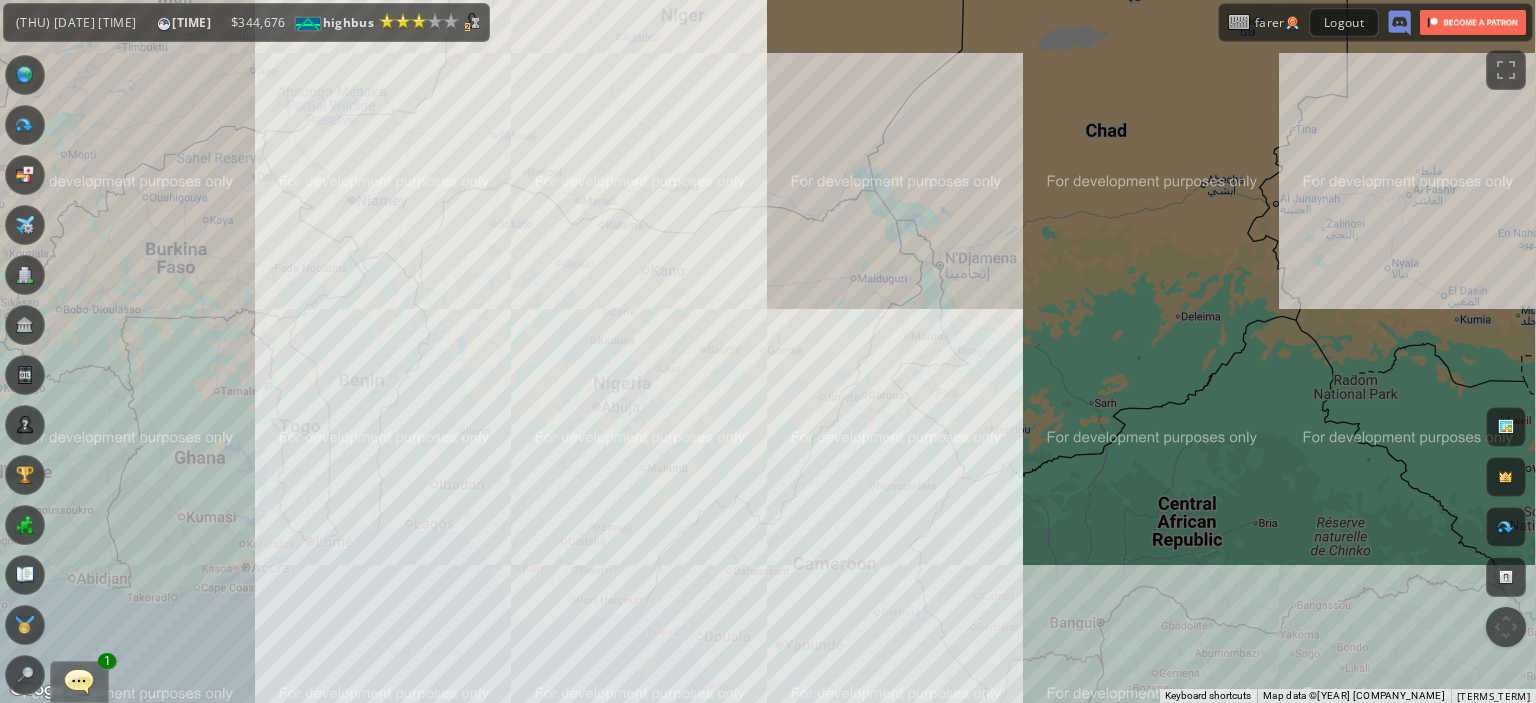 click on "To navigate, press the arrow keys." at bounding box center (768, 351) 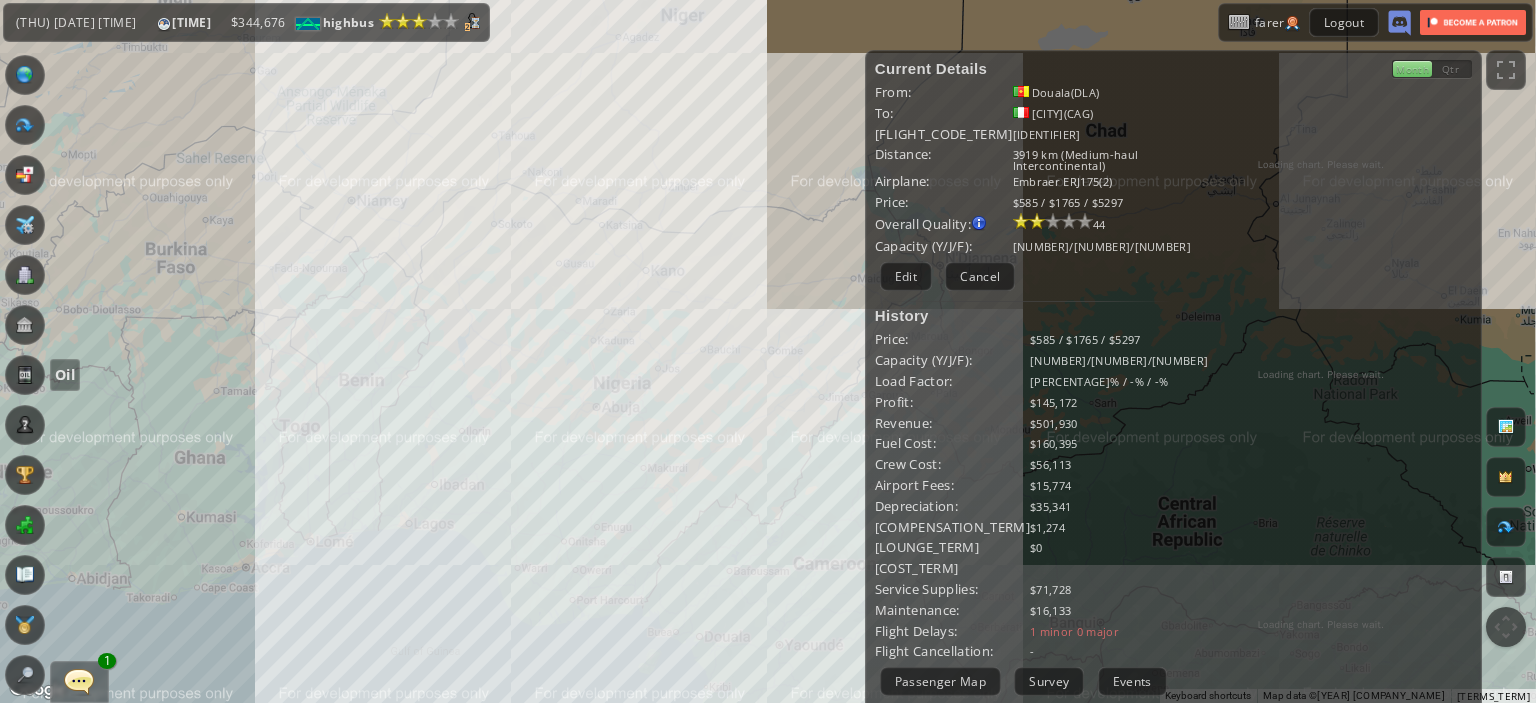 click at bounding box center [25, 375] 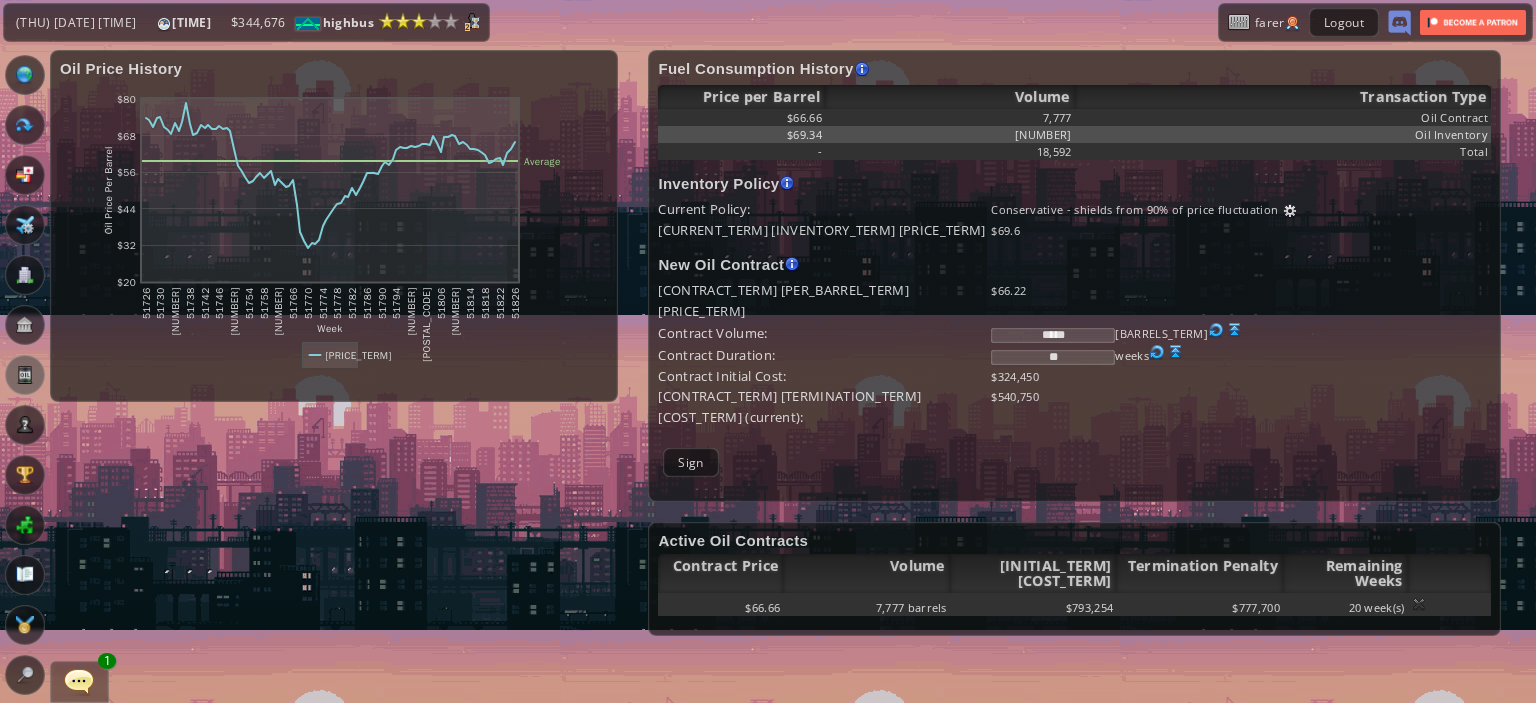 click on "[STARS]" at bounding box center (1053, 335) 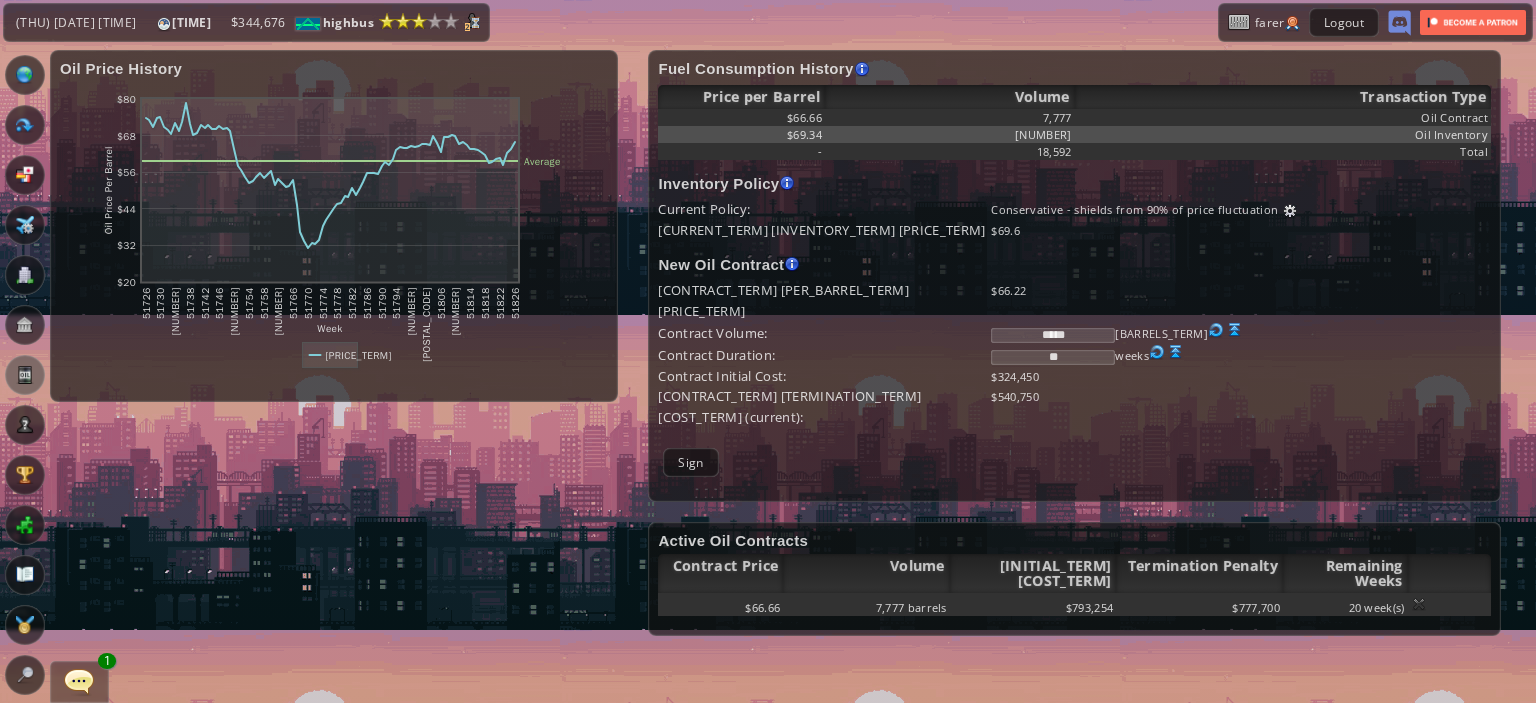 click on "[STARS]" at bounding box center [1053, 335] 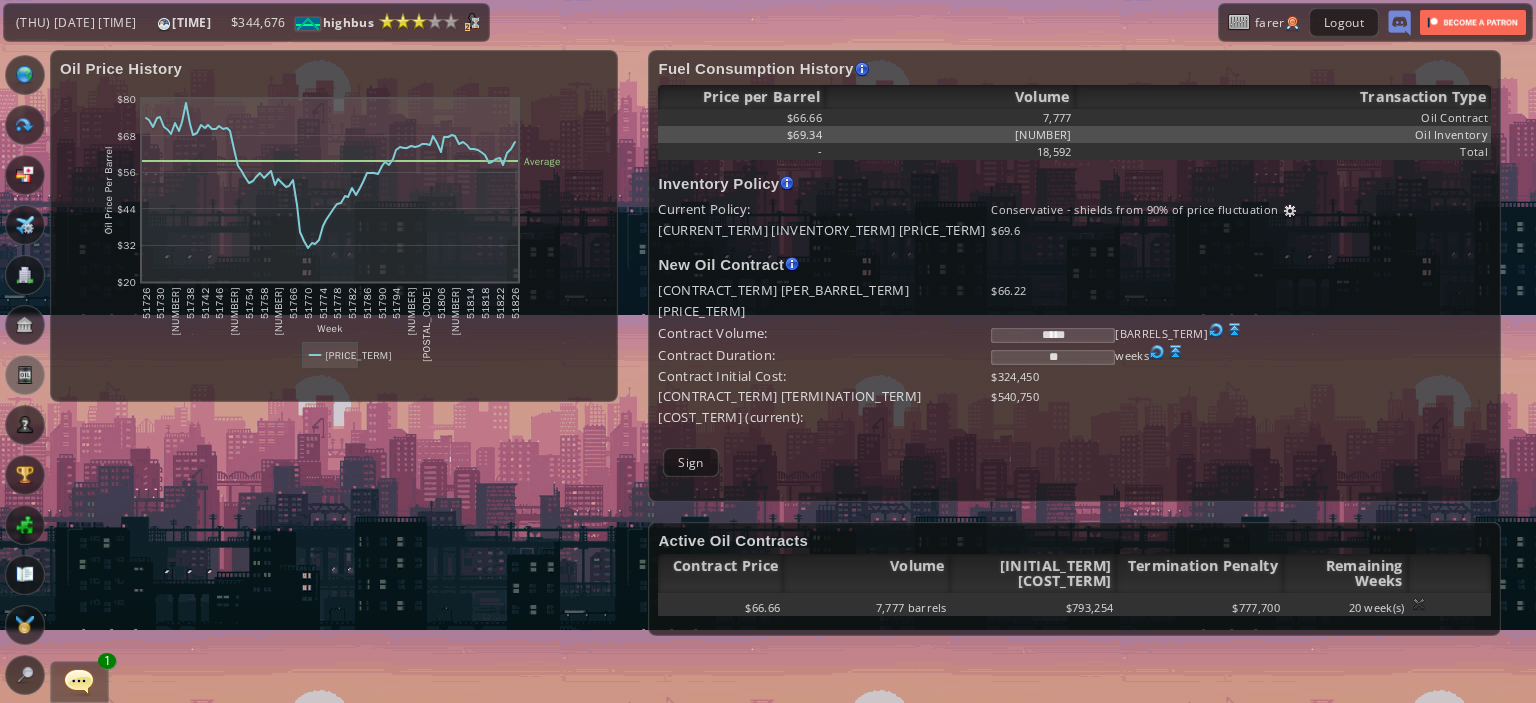 click on "**" at bounding box center [1053, 357] 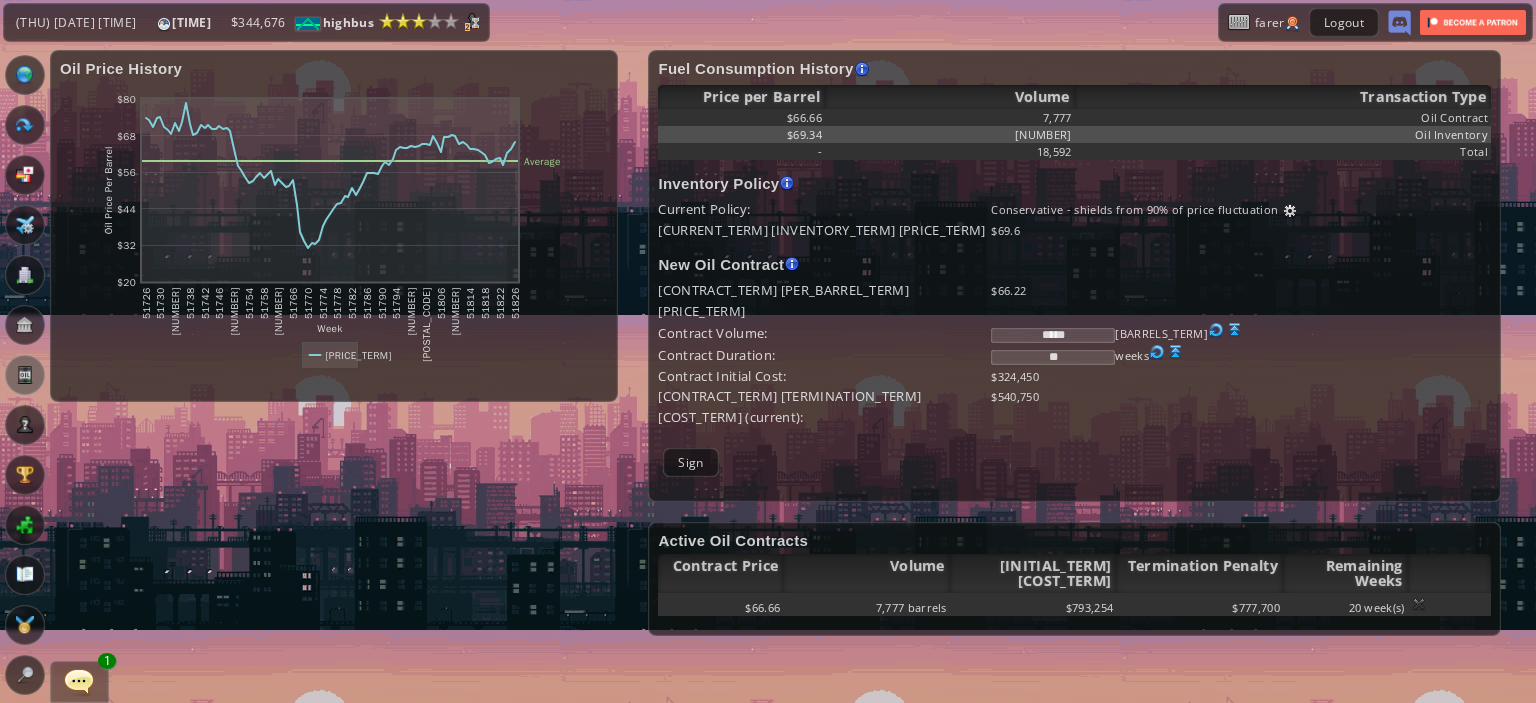 click on "**" at bounding box center (1053, 357) 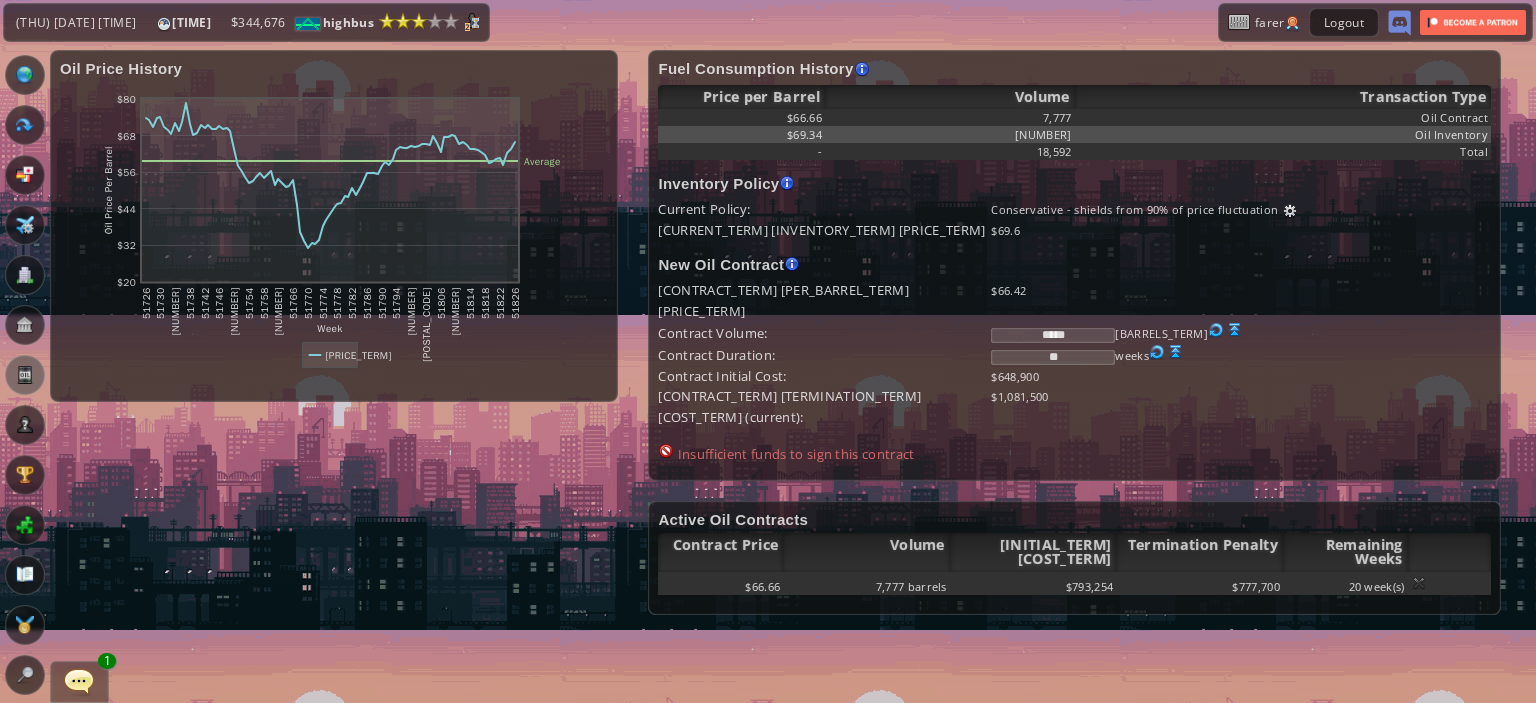 click on "**" at bounding box center (1053, 357) 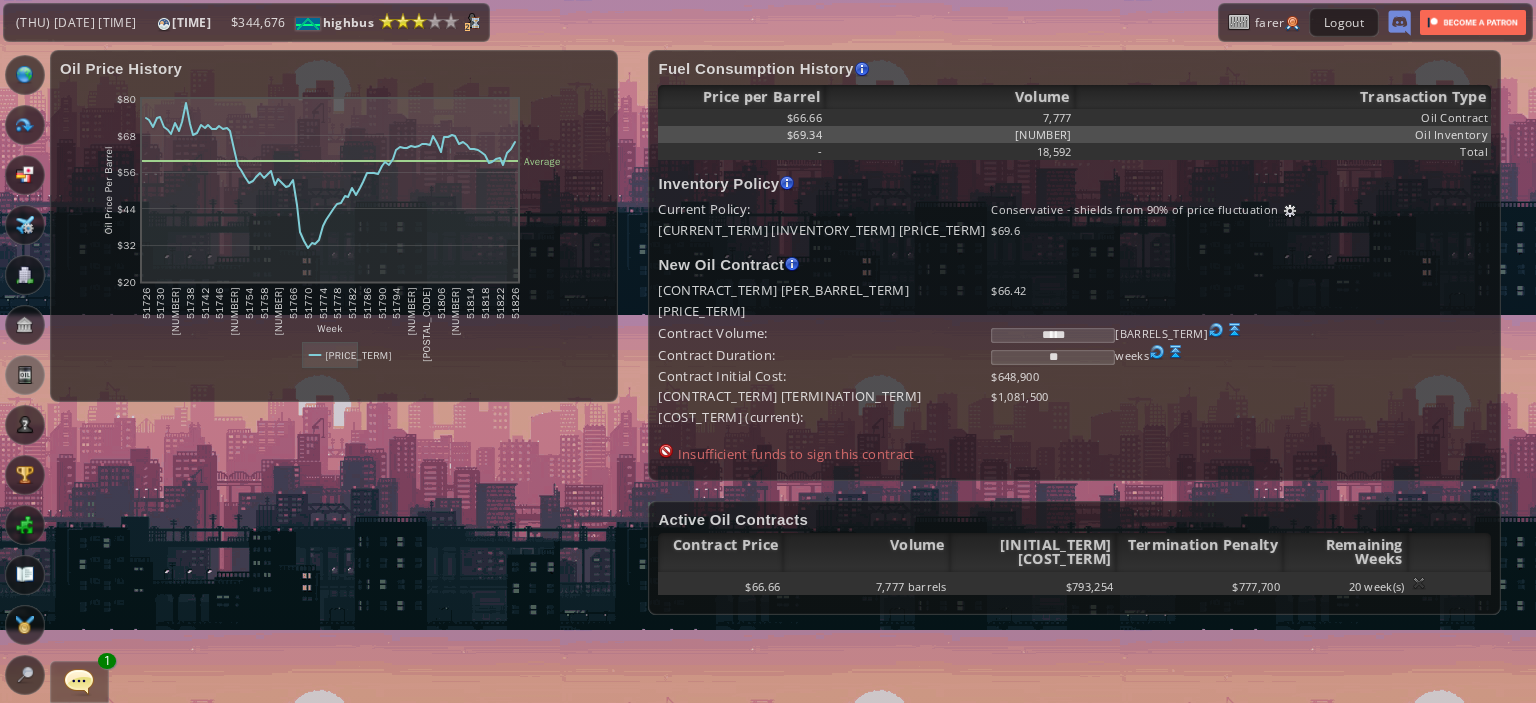 click on "**" at bounding box center [1053, 357] 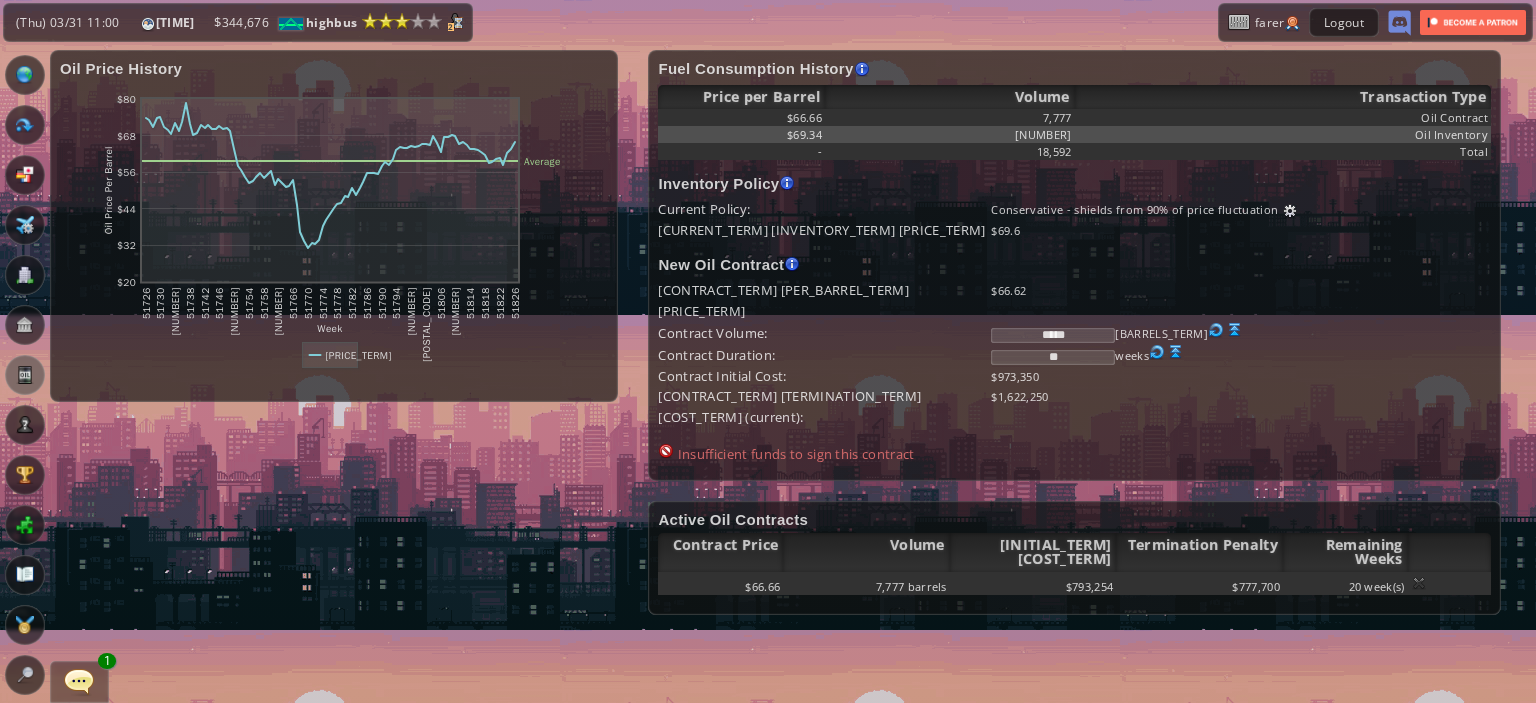 click on "**" at bounding box center (1053, 357) 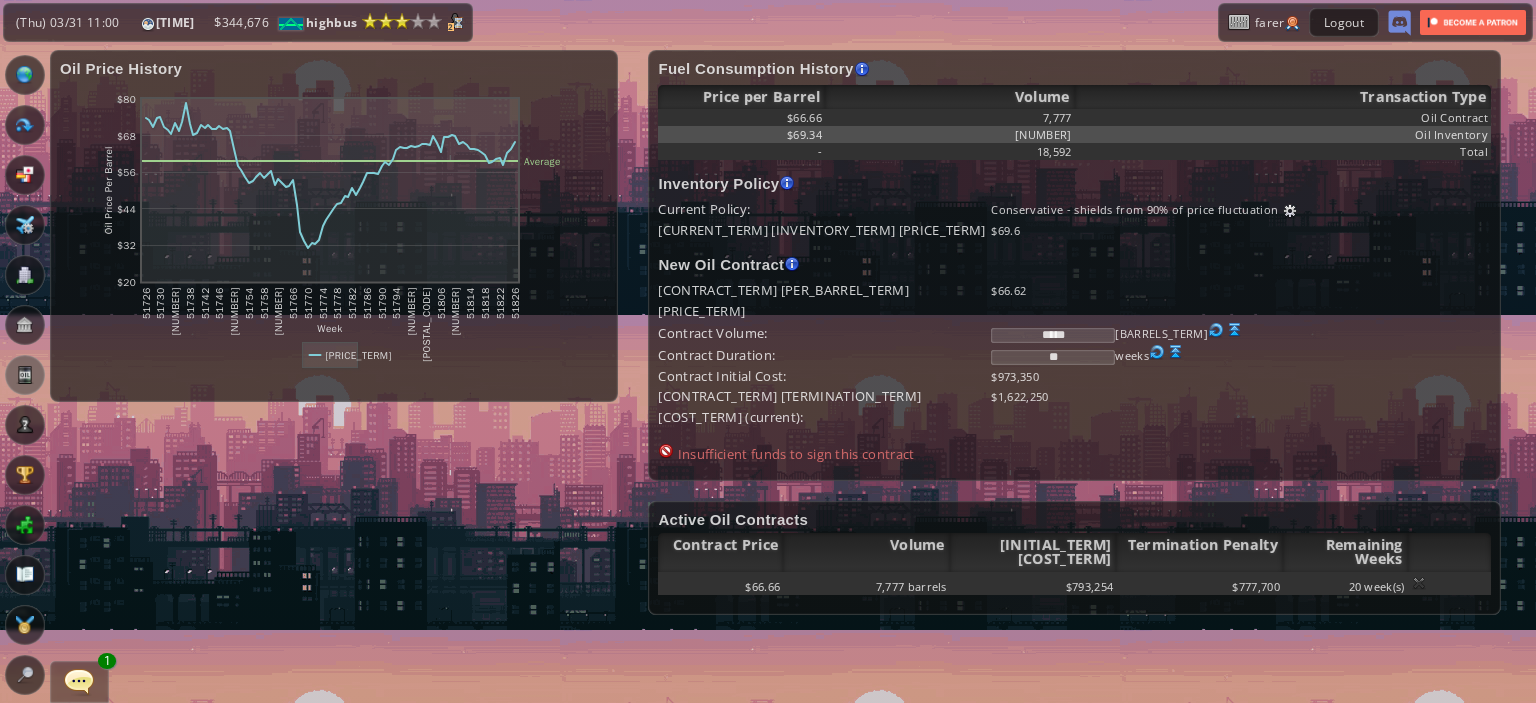 click on "**" at bounding box center [1053, 357] 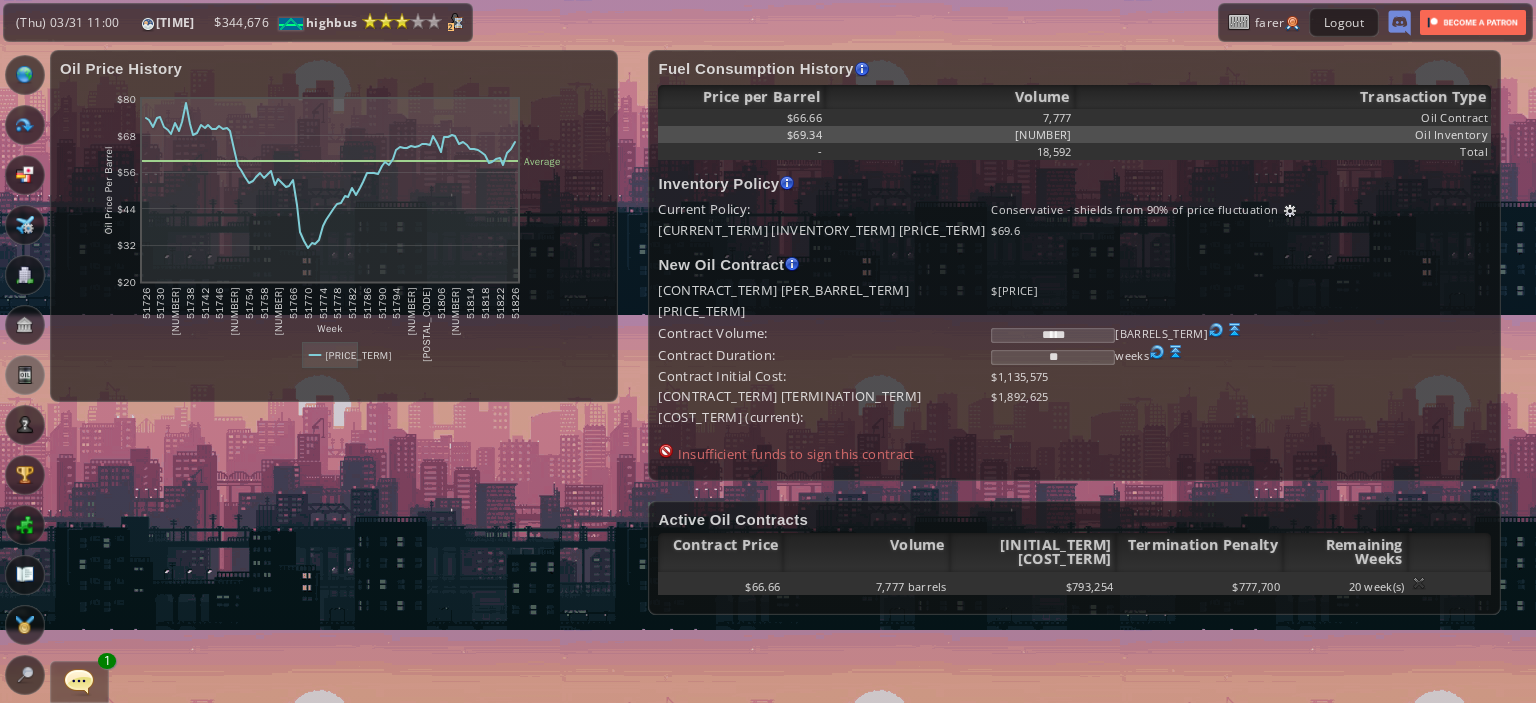 click on "**" at bounding box center (1053, 357) 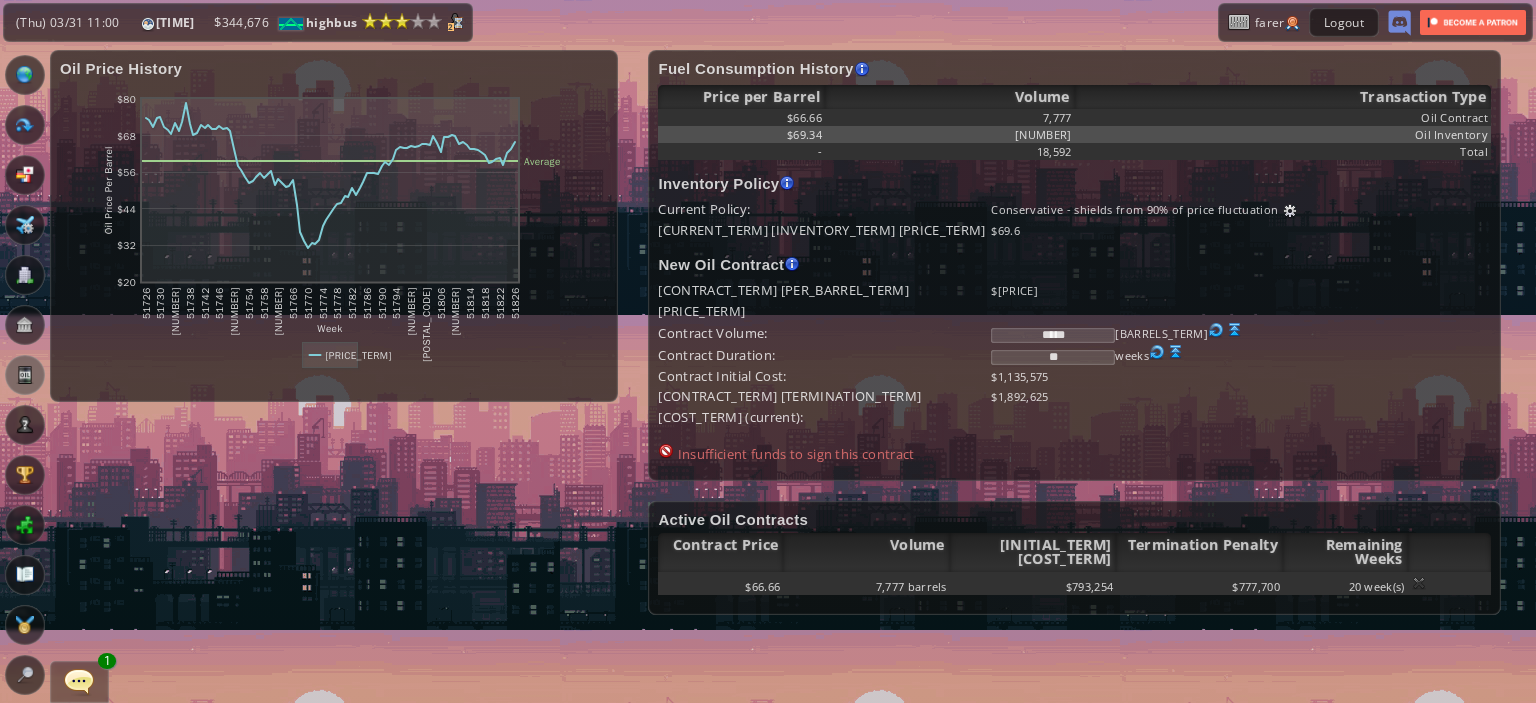 click on "**" at bounding box center [1053, 357] 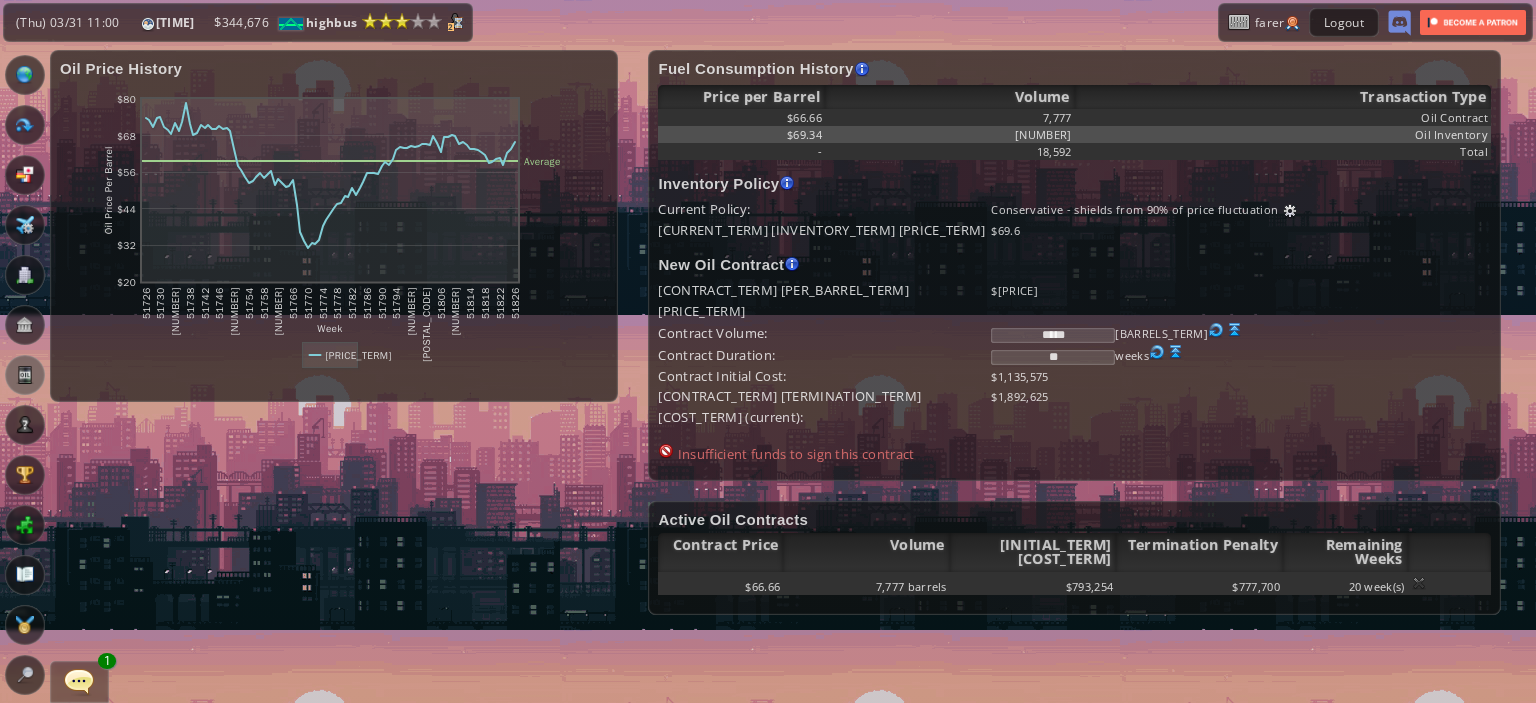 click on "**" at bounding box center [1053, 357] 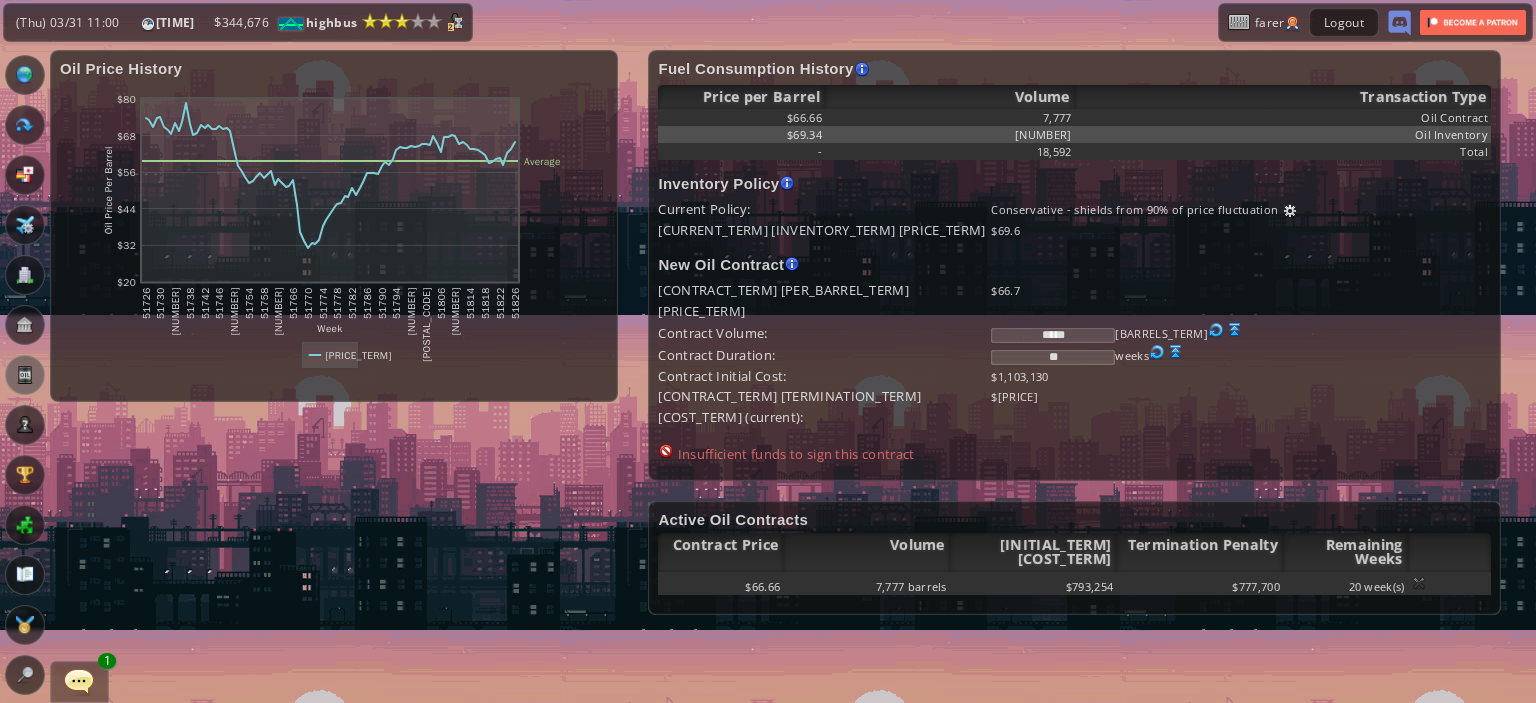 click on "**" at bounding box center (1053, 357) 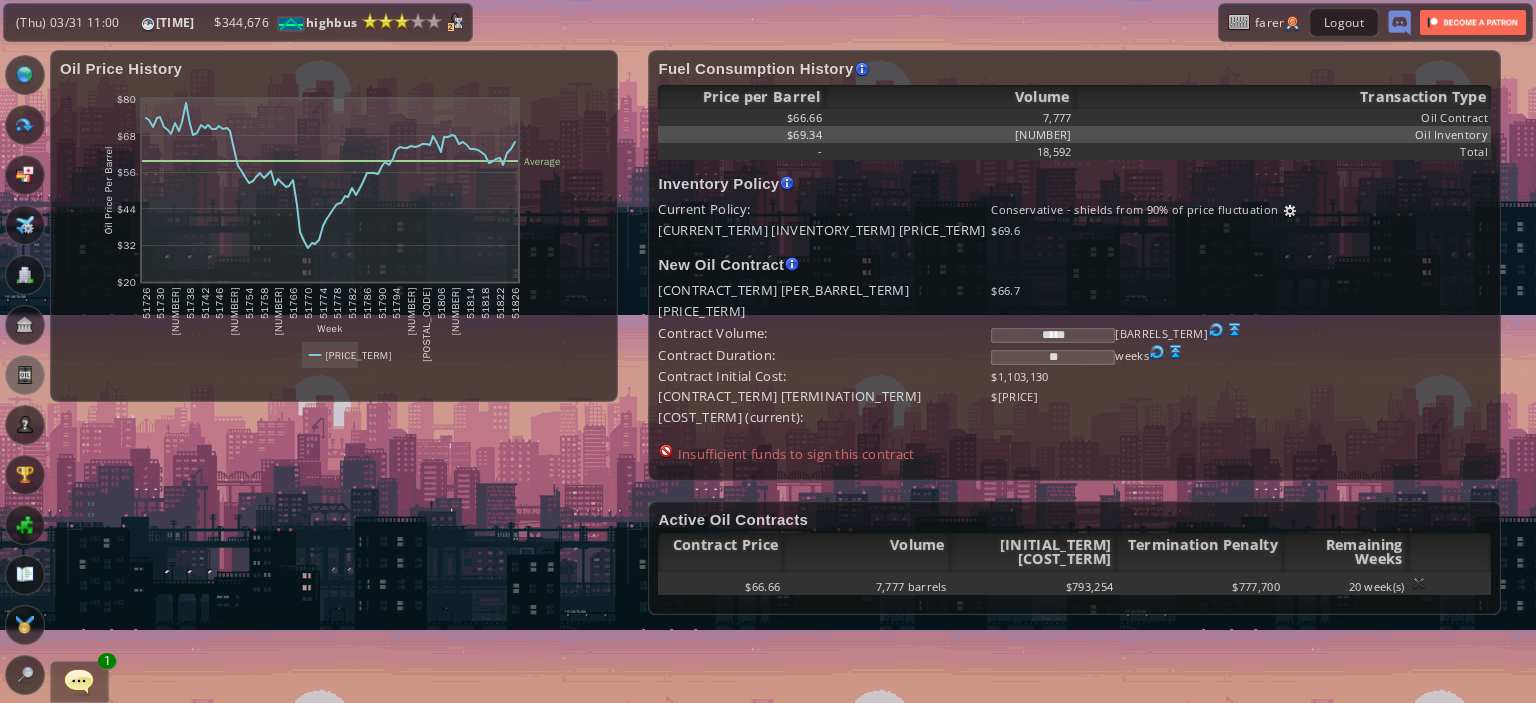 click on "**" at bounding box center (1053, 357) 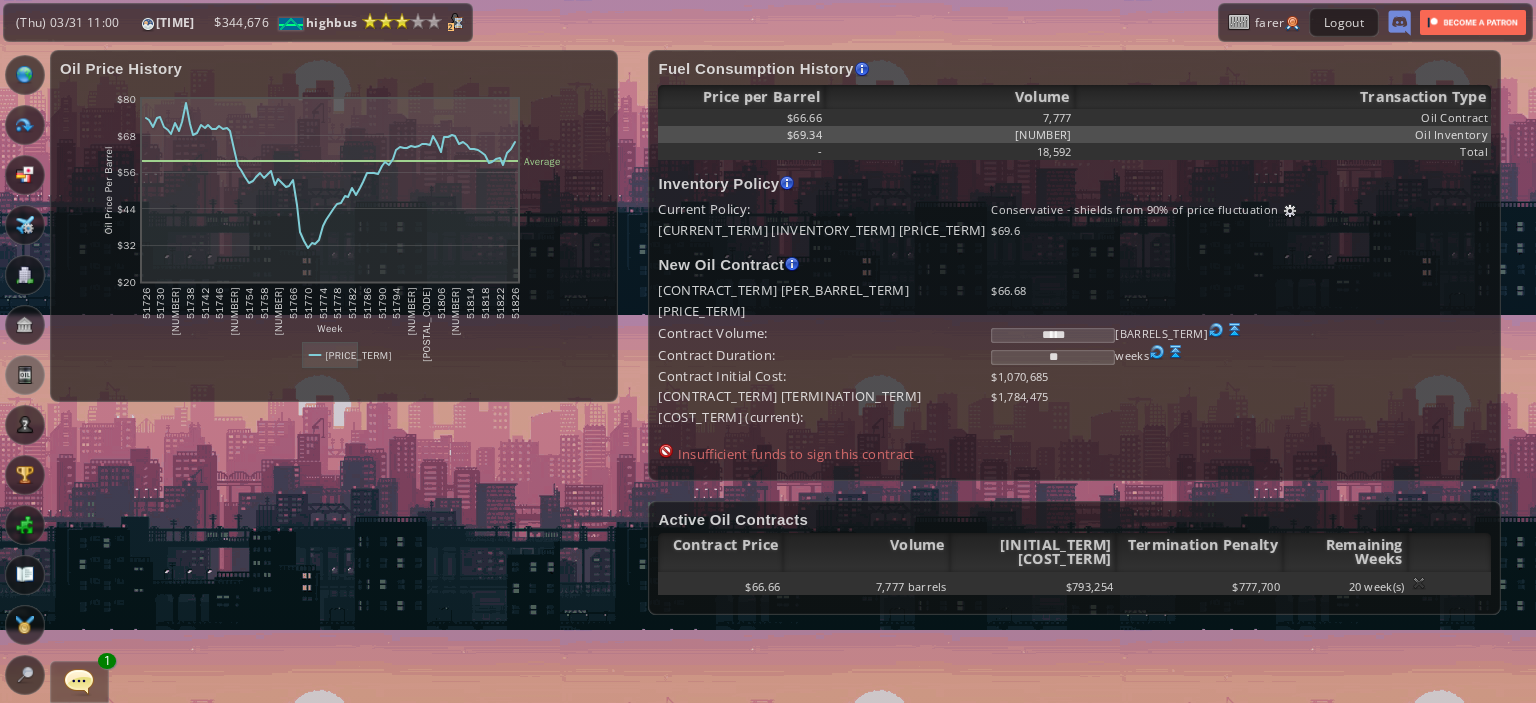 click on "**" at bounding box center (1053, 357) 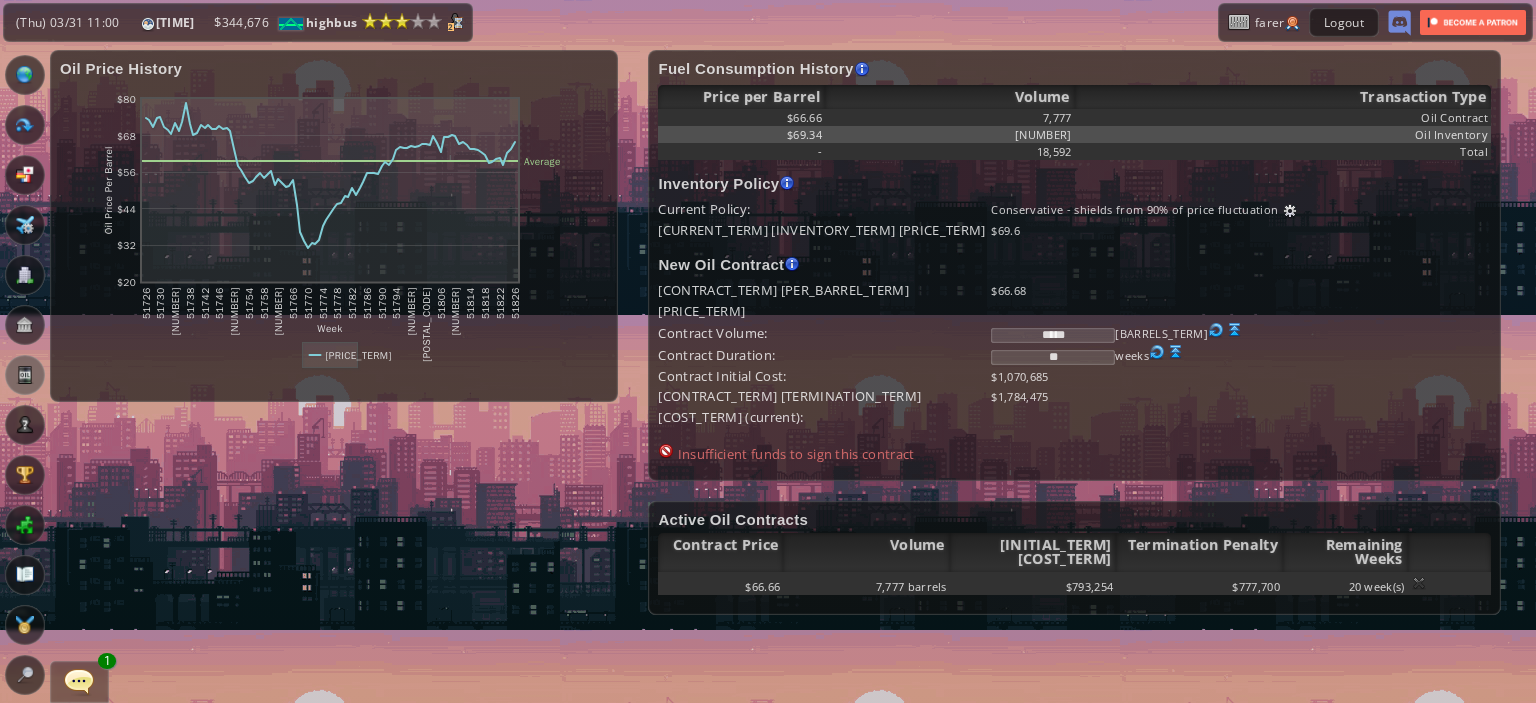 click on "**" at bounding box center [1053, 357] 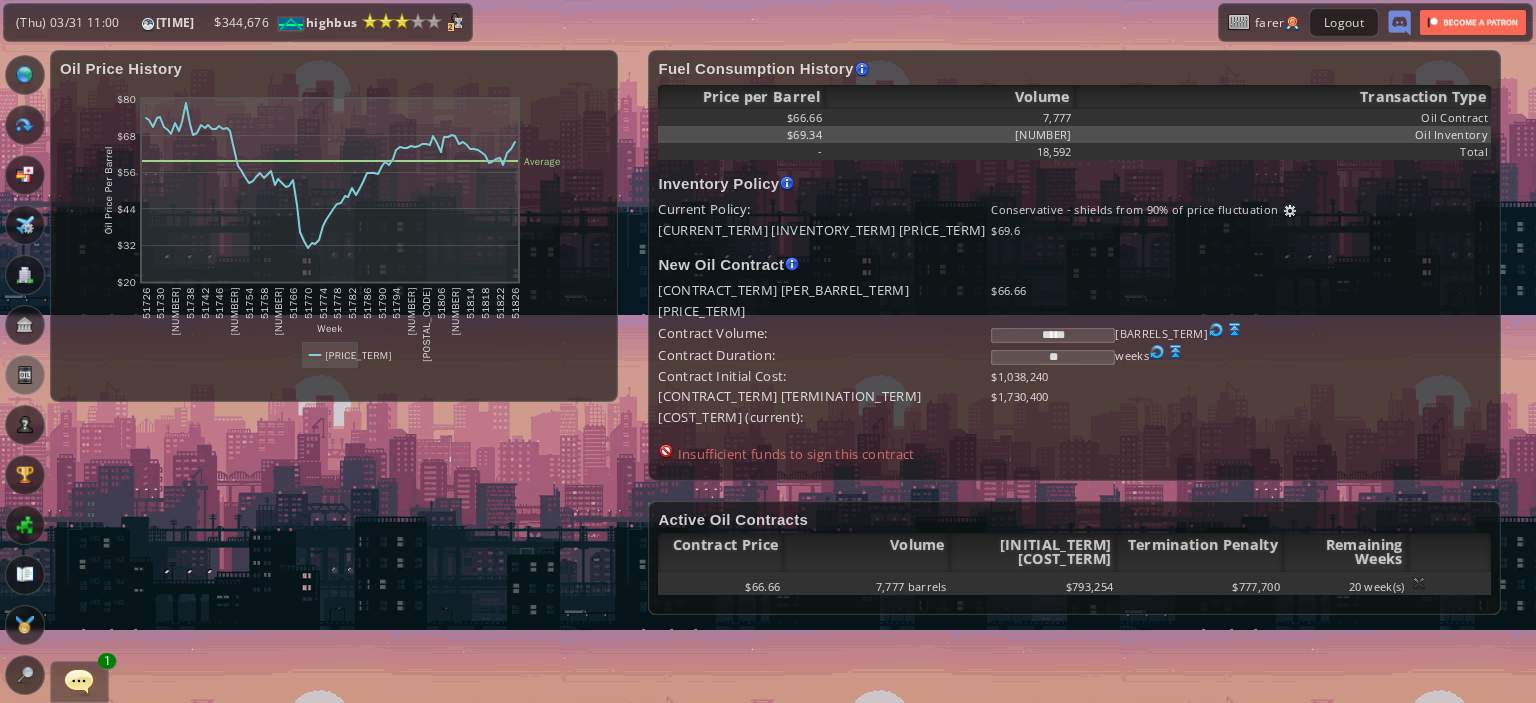 type on "**" 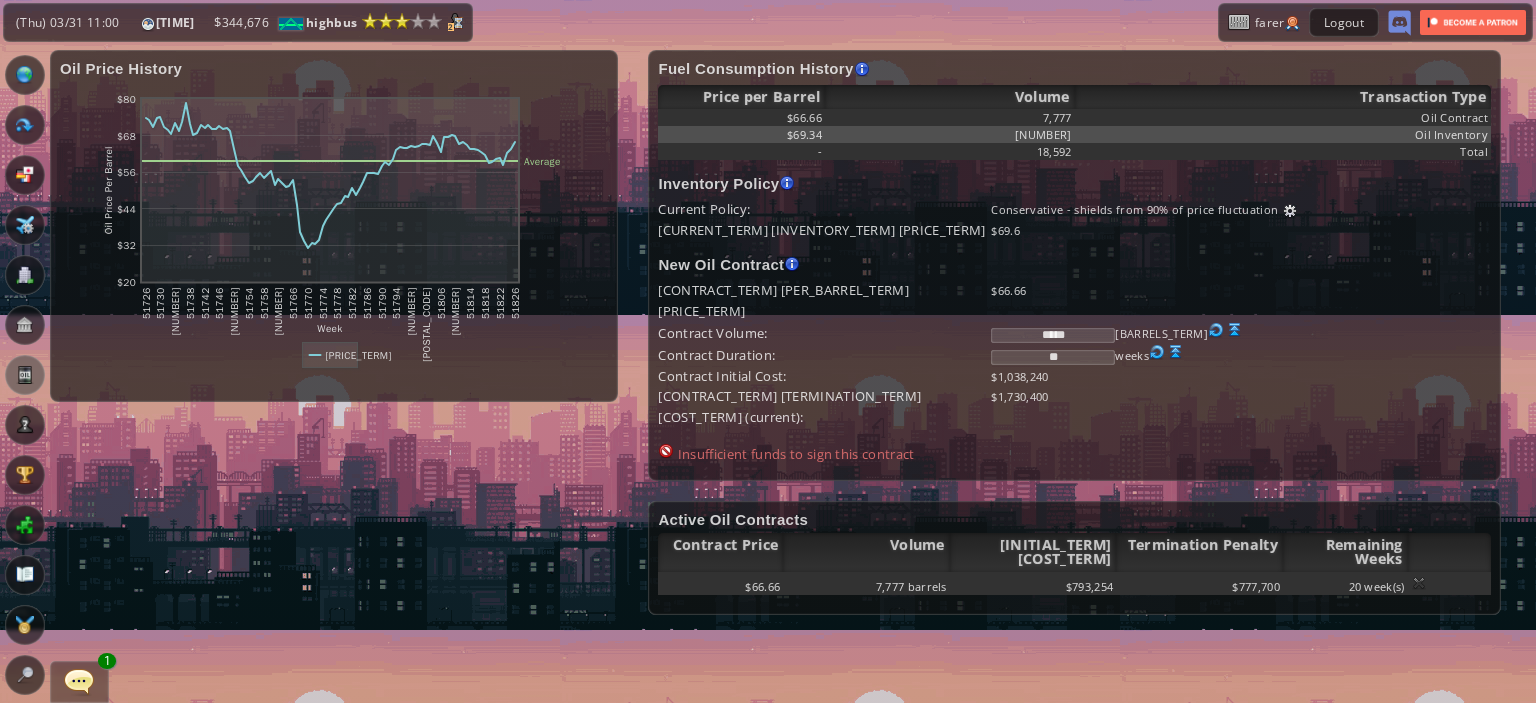 click on "[STARS]" at bounding box center (1053, 335) 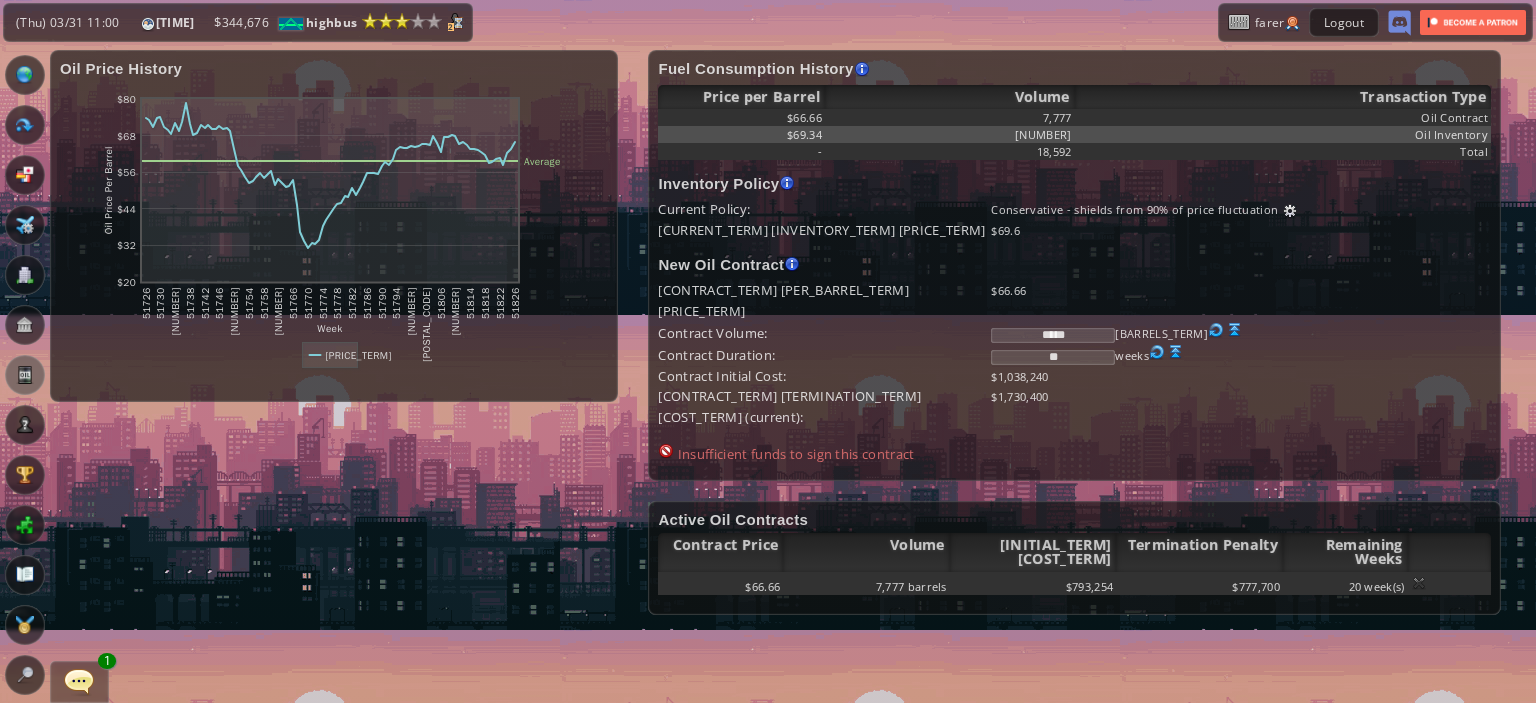 click on "[STARS]" at bounding box center [1053, 335] 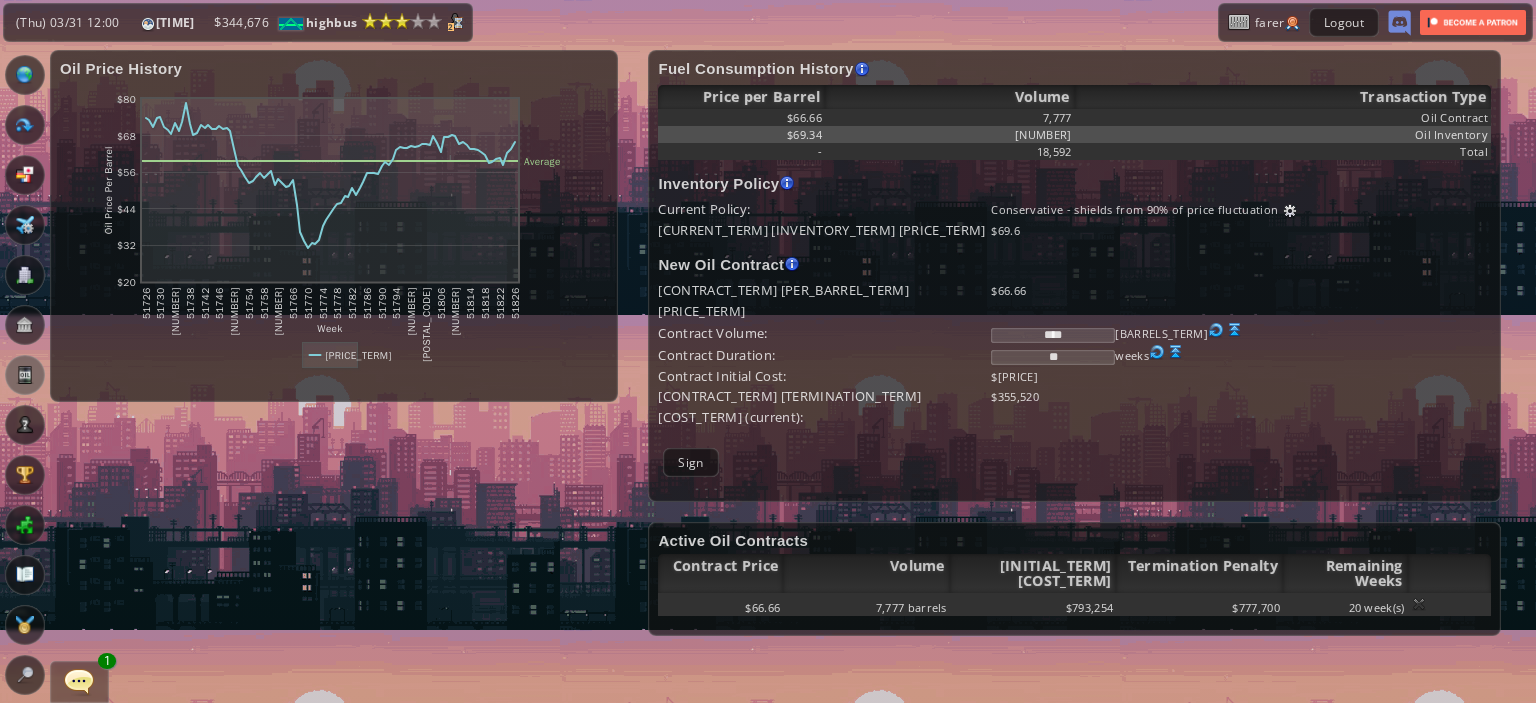 click on "****" at bounding box center [1053, 335] 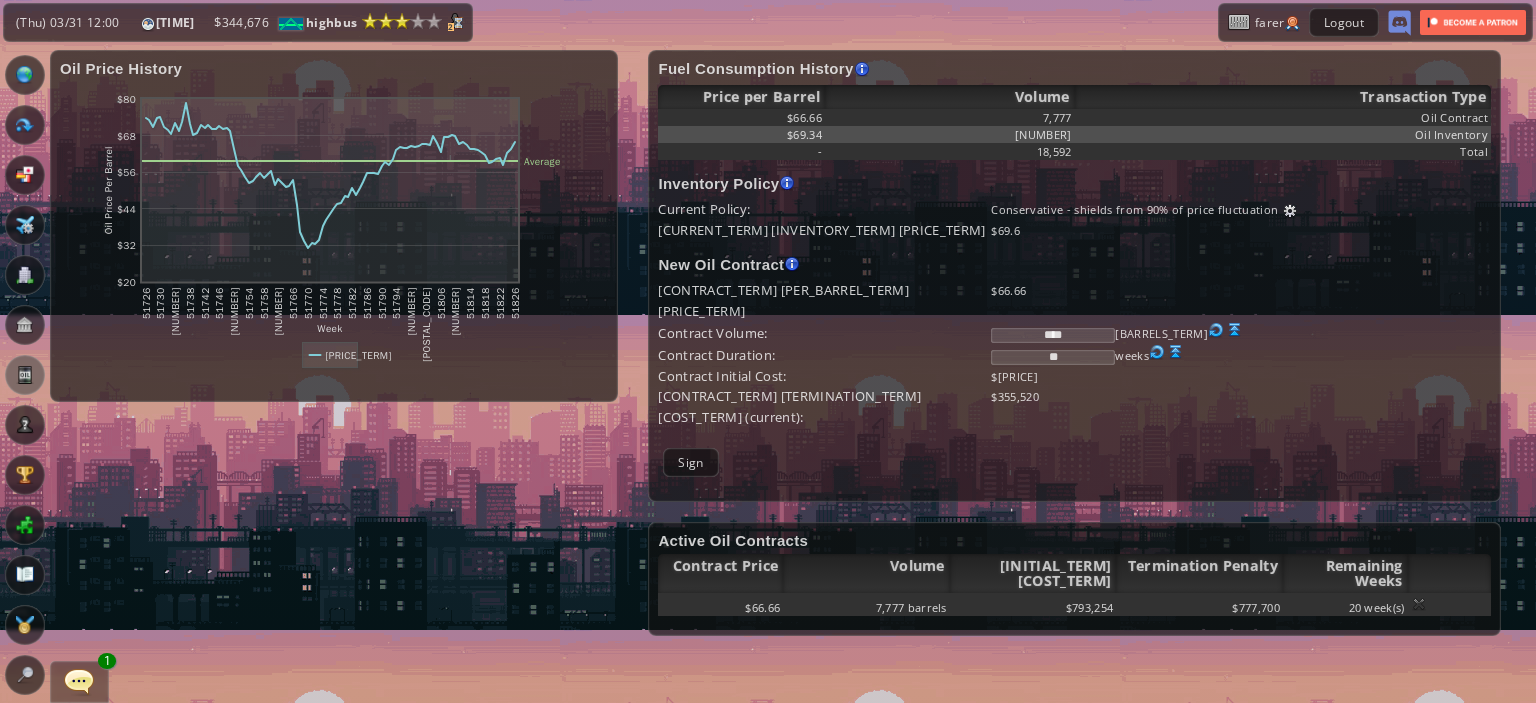 click on "****" at bounding box center [1053, 335] 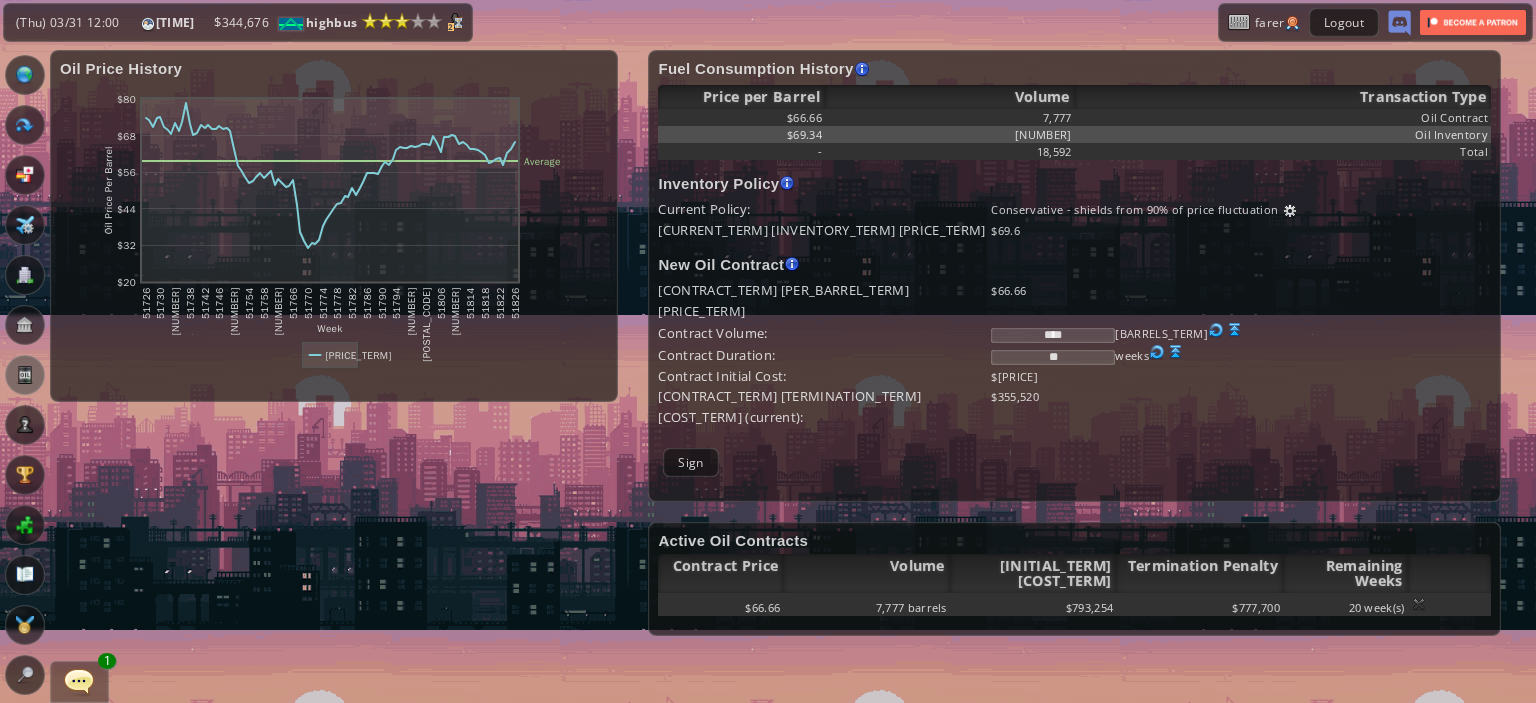 click on "Contract Volume:" at bounding box center [824, 209] 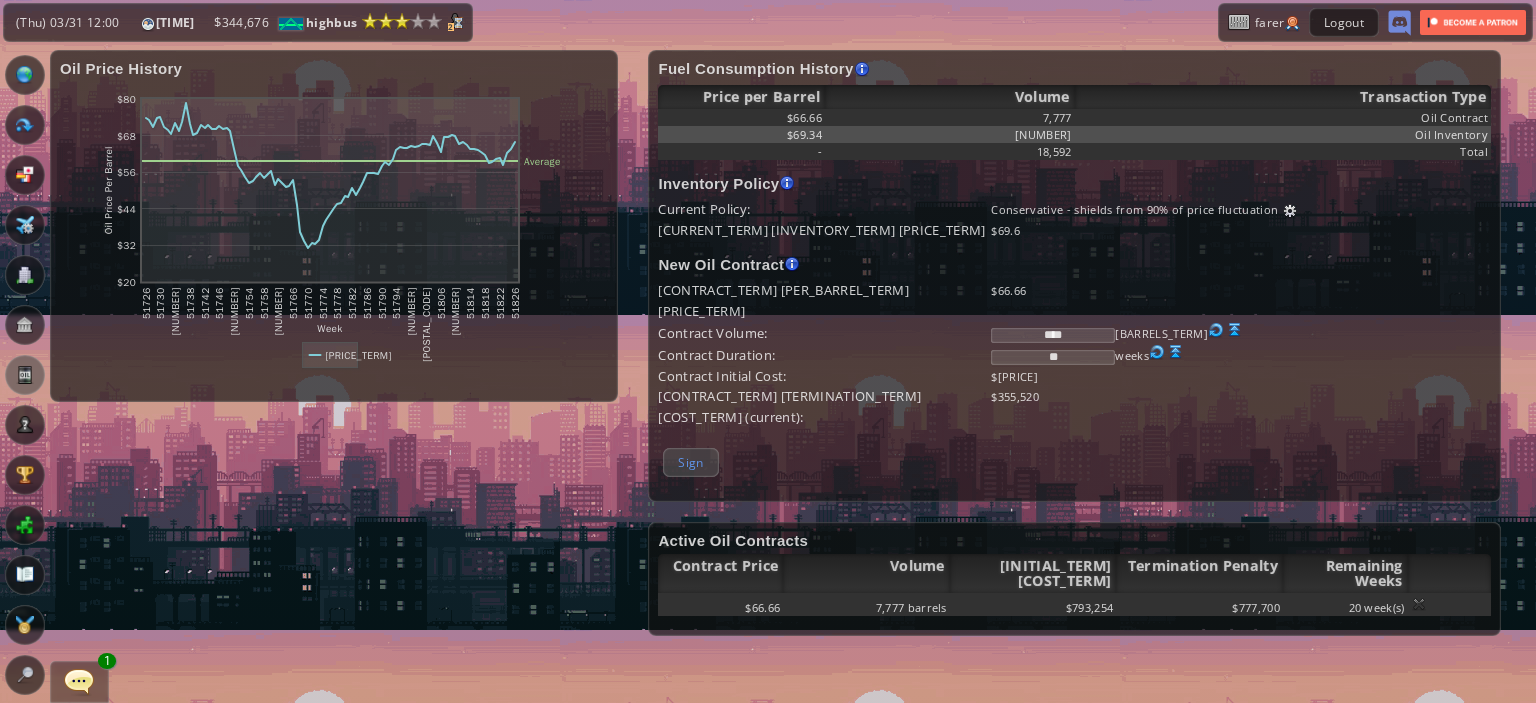 click on "Sign" at bounding box center [690, 462] 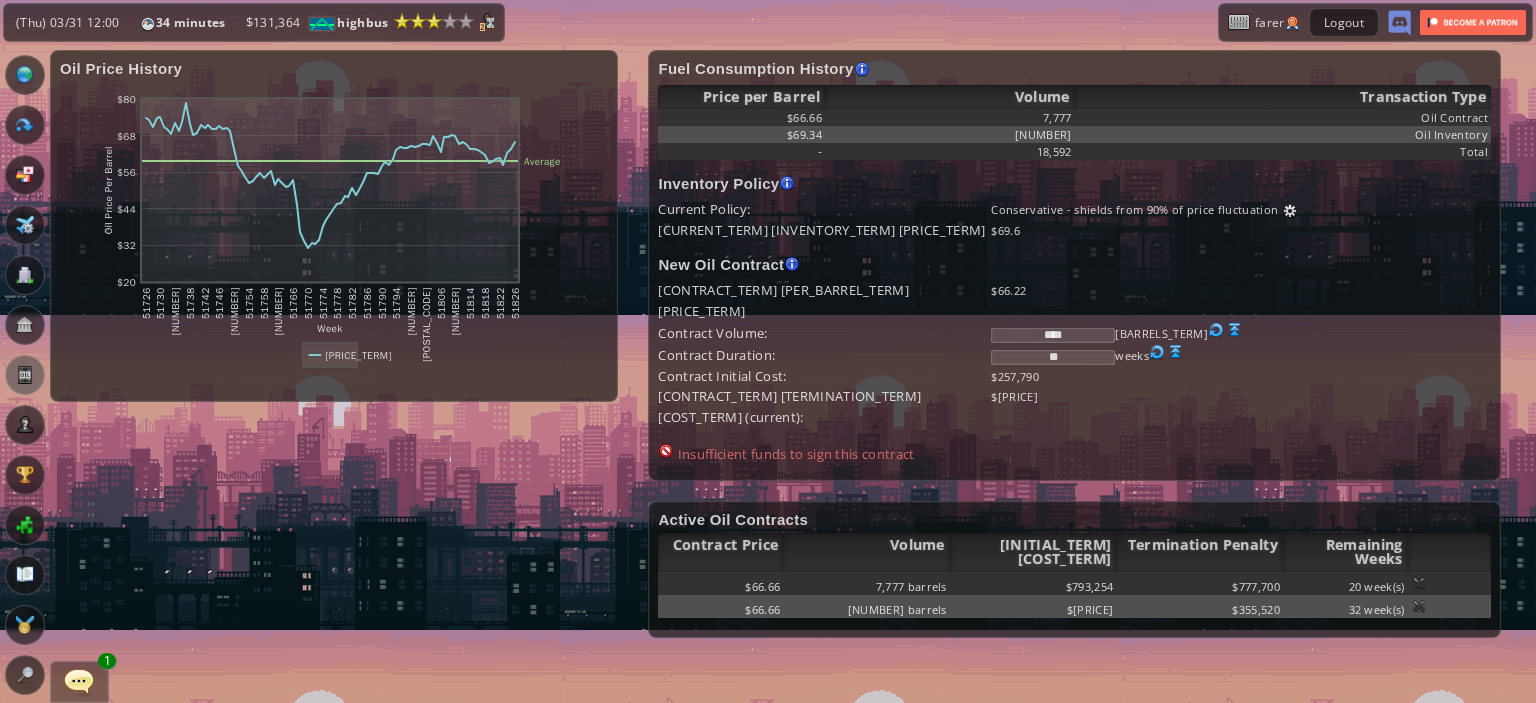 click on "****" at bounding box center (1053, 335) 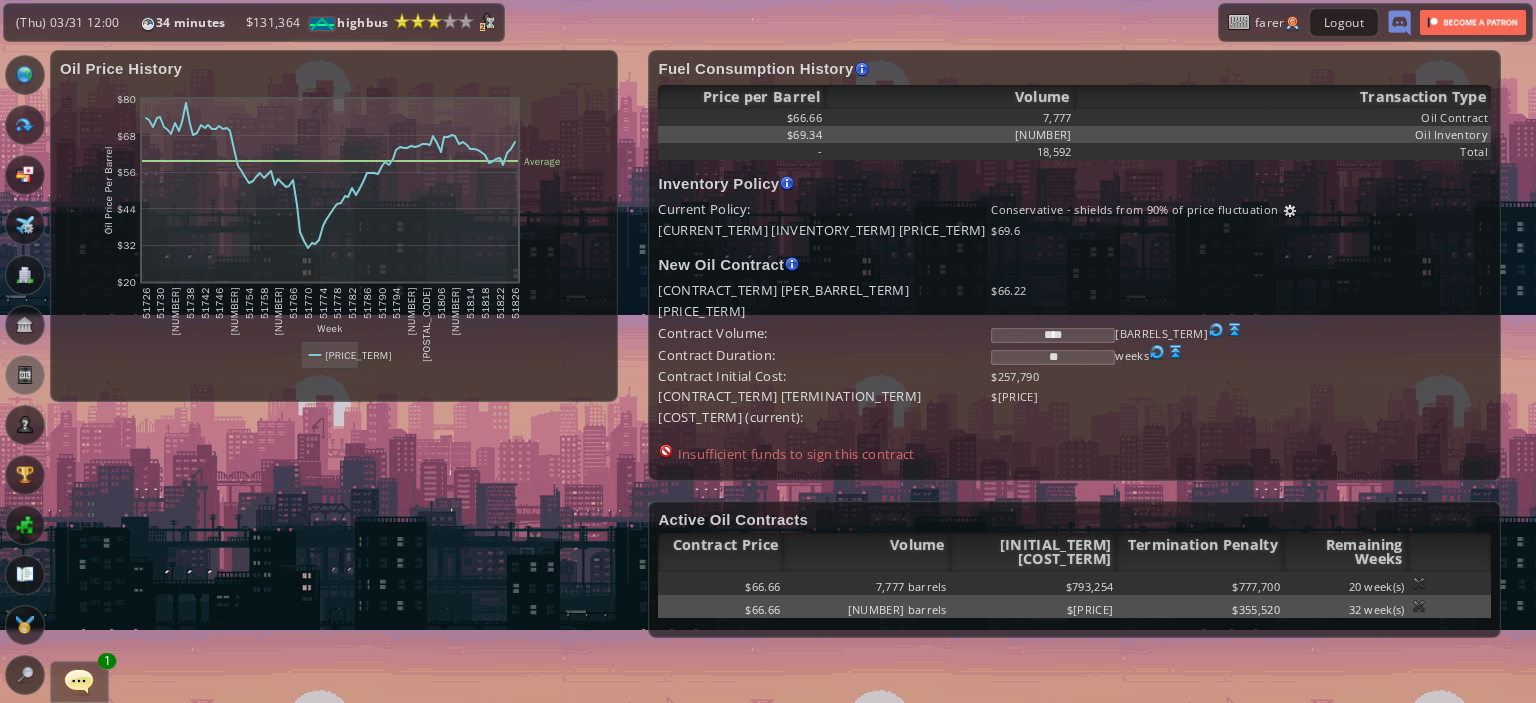 click on "****" at bounding box center [1053, 335] 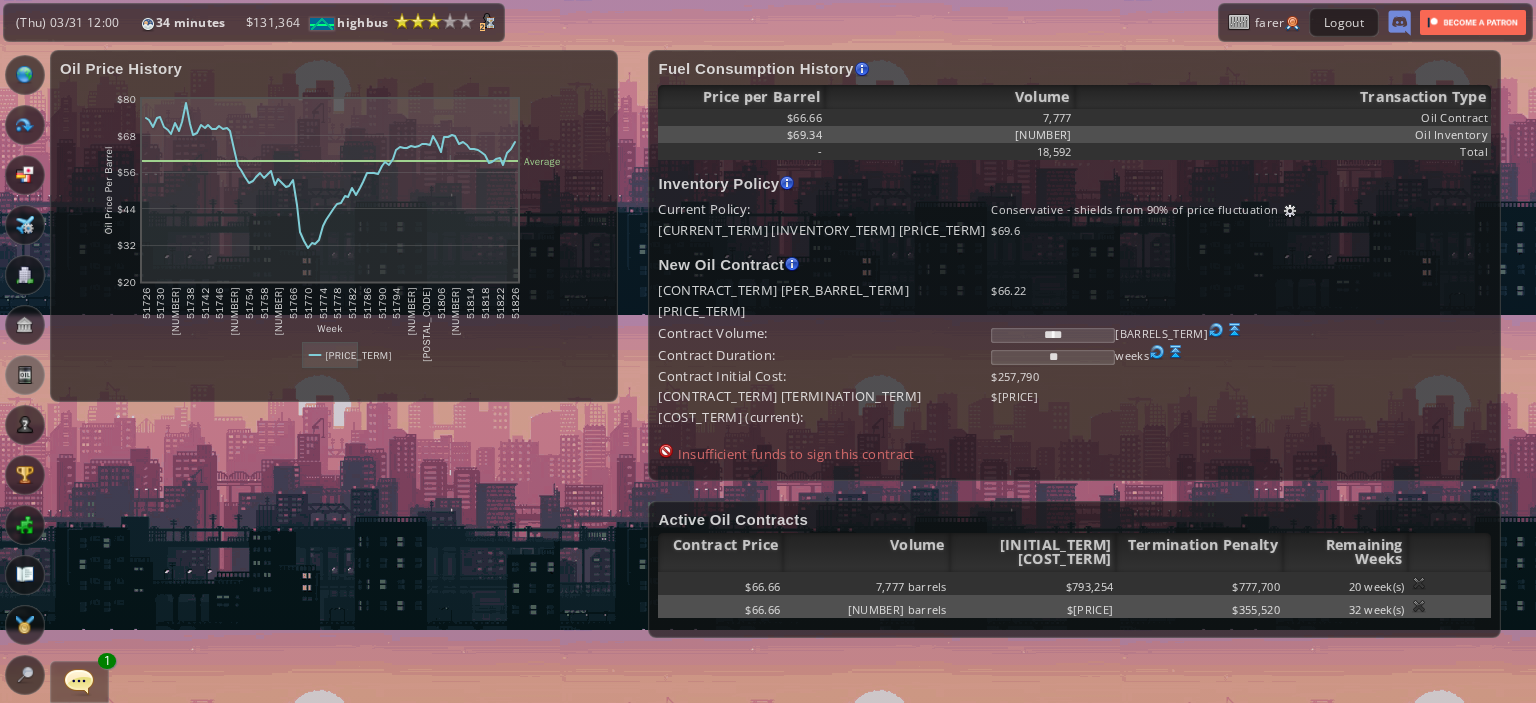 click on "****" at bounding box center (1053, 335) 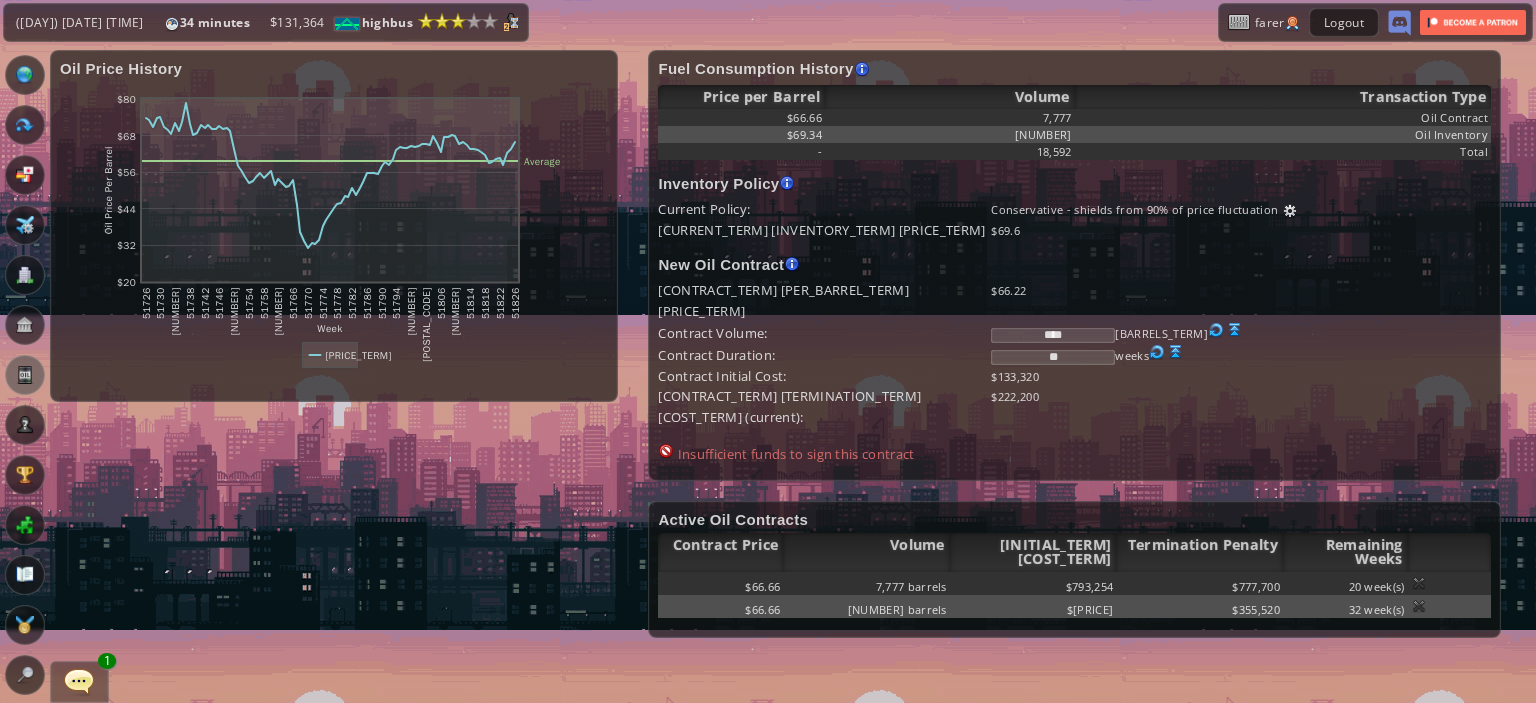 click on "****" at bounding box center [1053, 335] 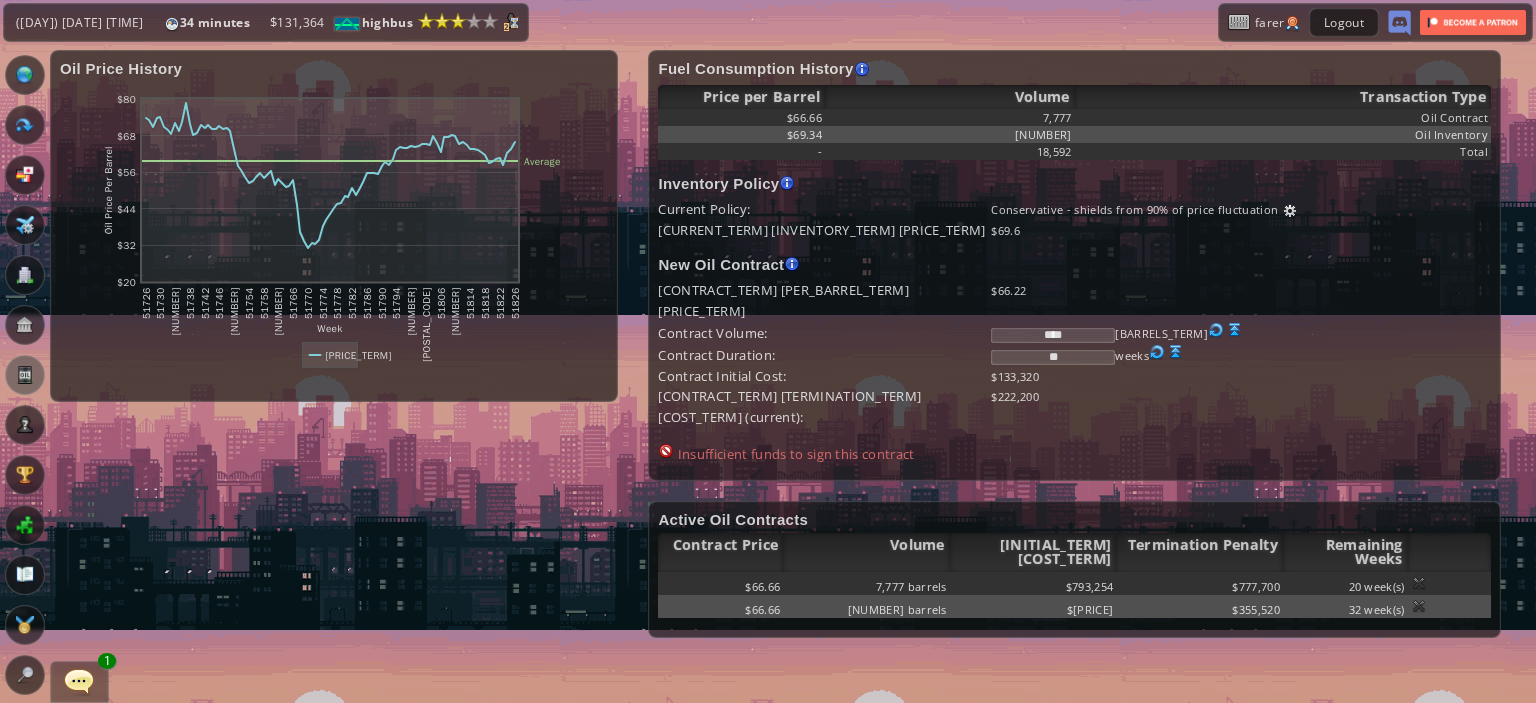 click on "****" at bounding box center (1053, 335) 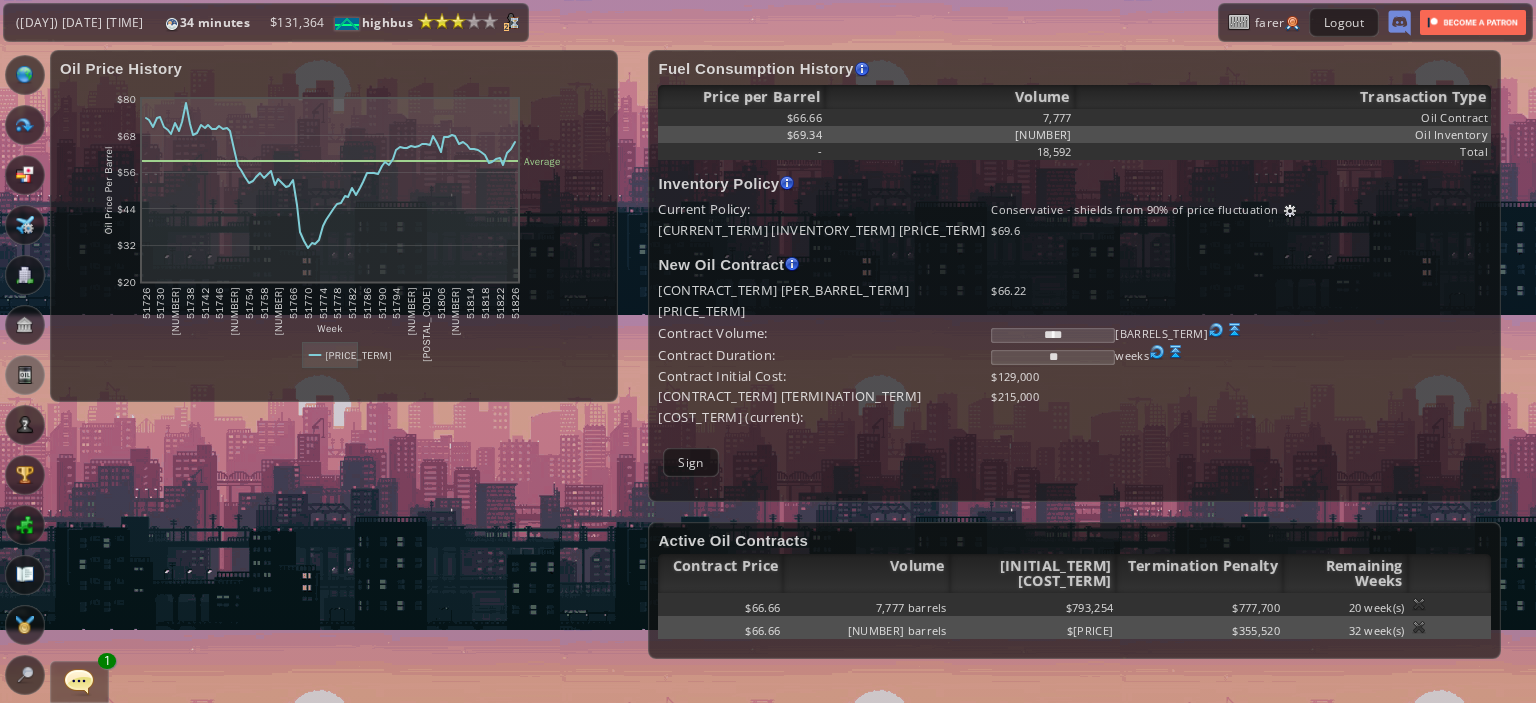 type on "****" 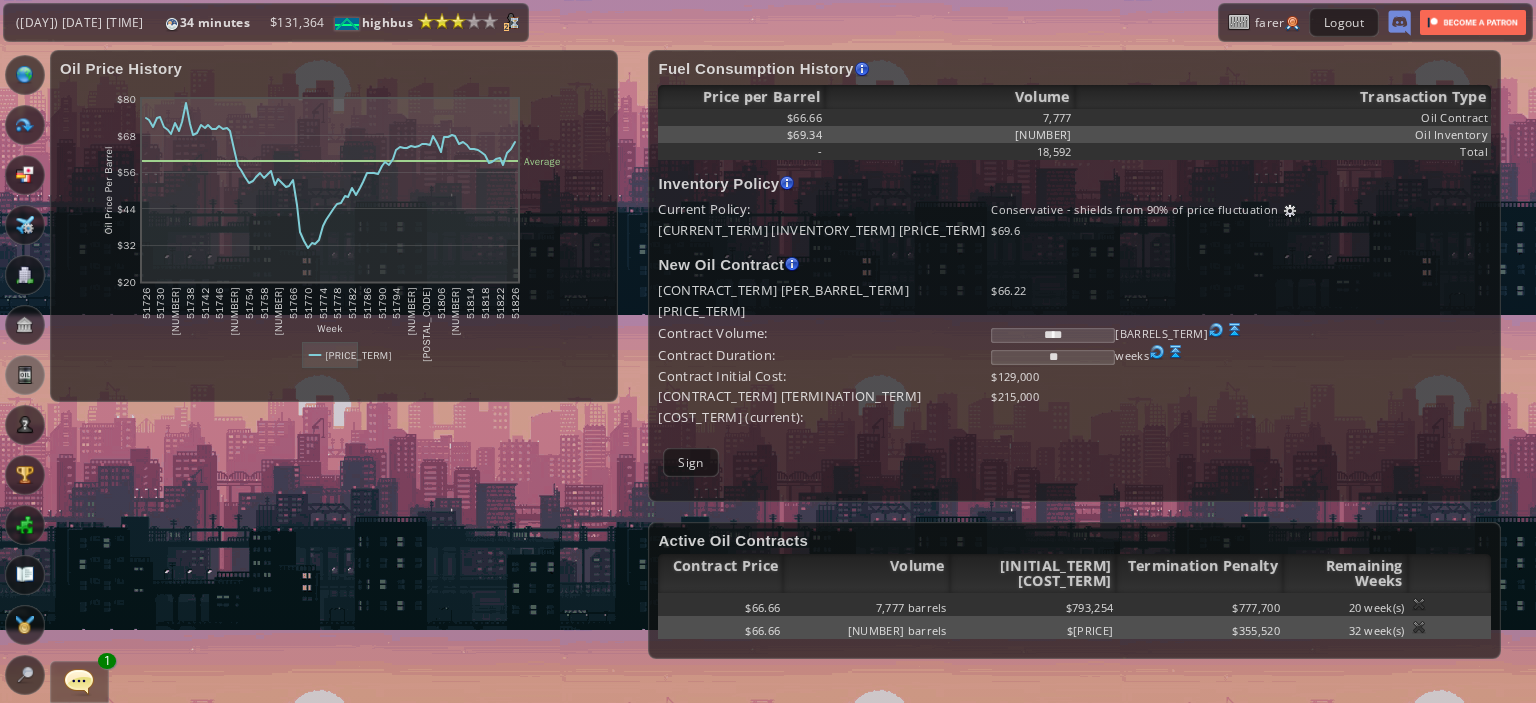 drag, startPoint x: 764, startPoint y: 442, endPoint x: 804, endPoint y: 399, distance: 58.728188 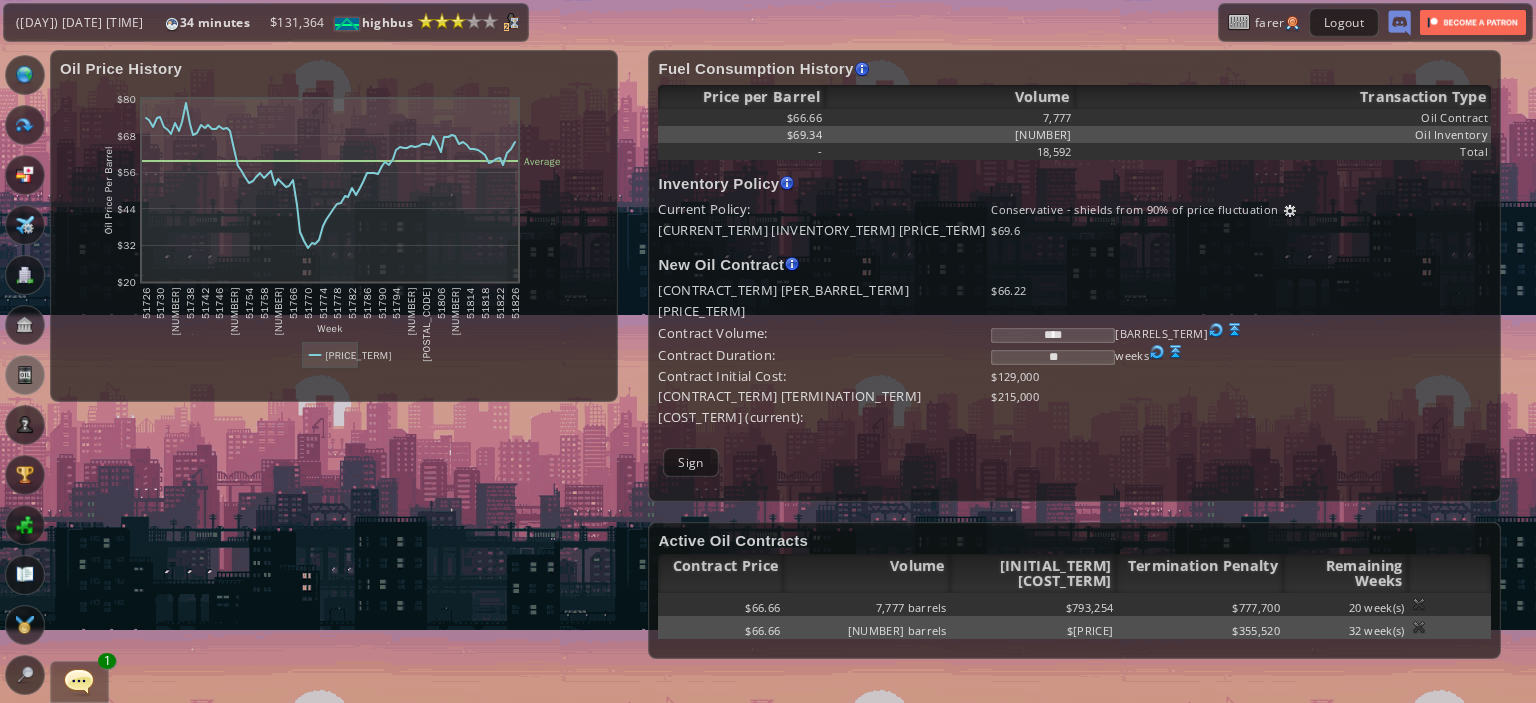 click on "Fuel Consumption History
Fuel consumption details of previous week
Price per Barrel
Volume
Transaction Type
$66.66 7,777 Oil Contract $69.34 10,815 Oil Inventory - 18,592 Total
Inventory Policy
Airline keeps an inventory of fuel to buffer oil price fluctuations
Oil from inventory still fluctuates with the market price but to a smaller degree depending on the policy type
In order to completely fix fuel price, Oil Contract should be signed
Current Policy:
Conservative - shields from 90% of price fluctuation
Policy
Inventory Price
**" at bounding box center [1074, 276] 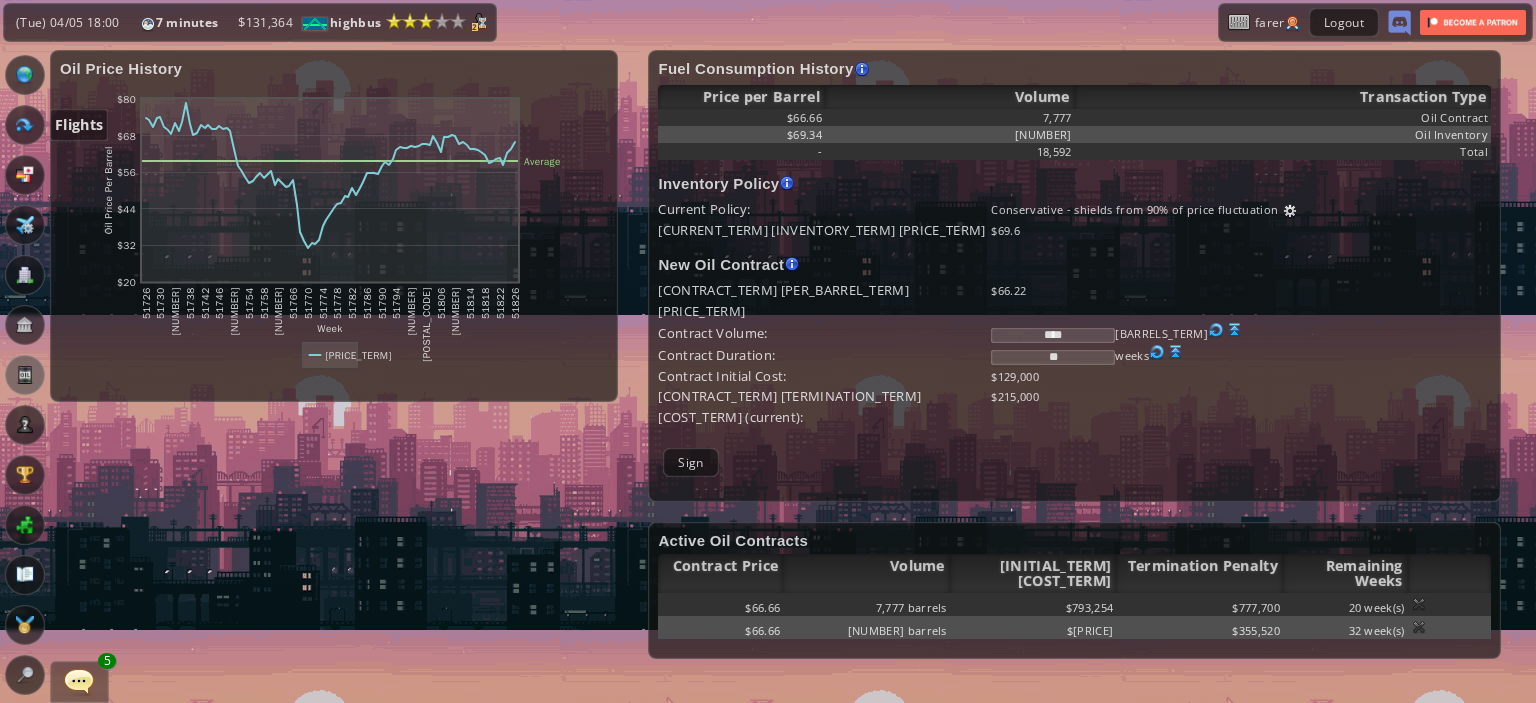 click at bounding box center [25, 125] 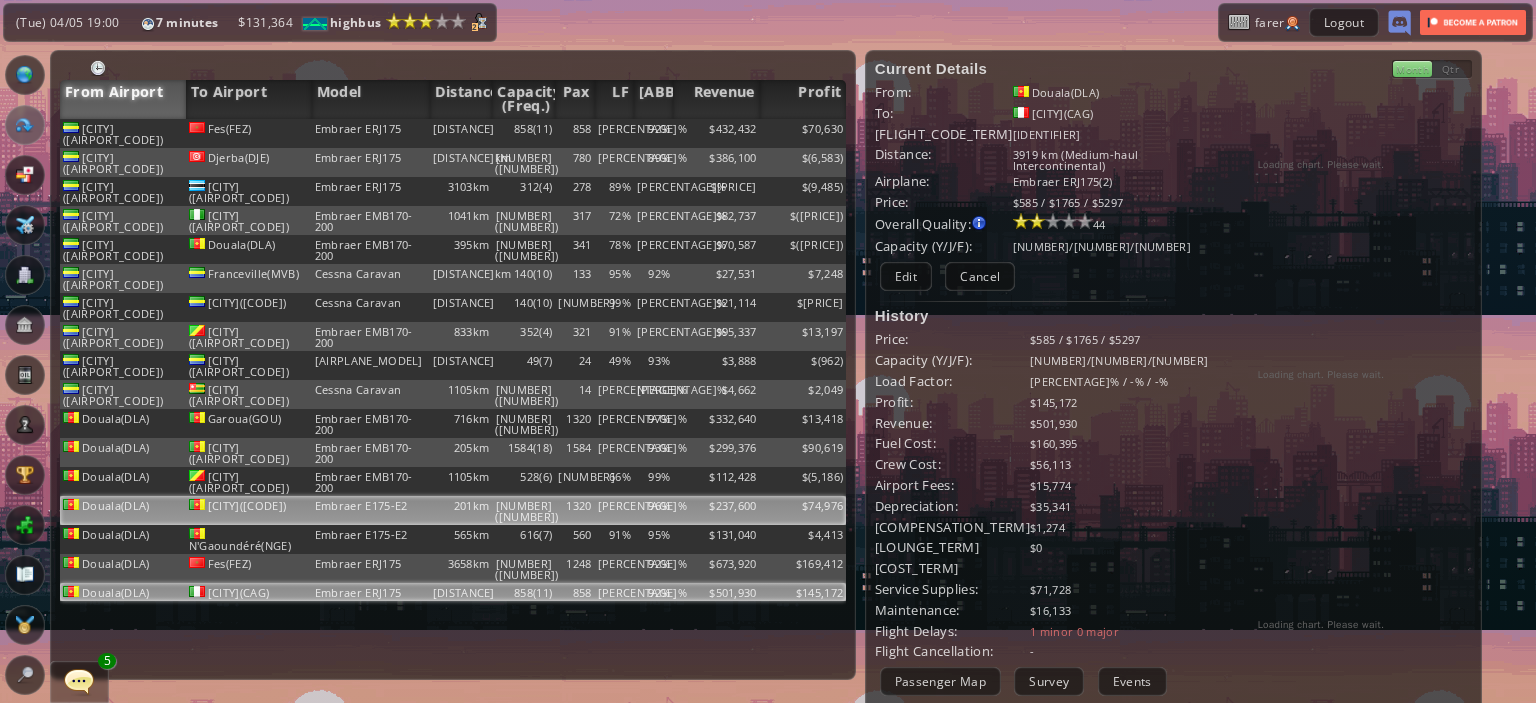 click on "Embraer E175-E2" at bounding box center [371, 133] 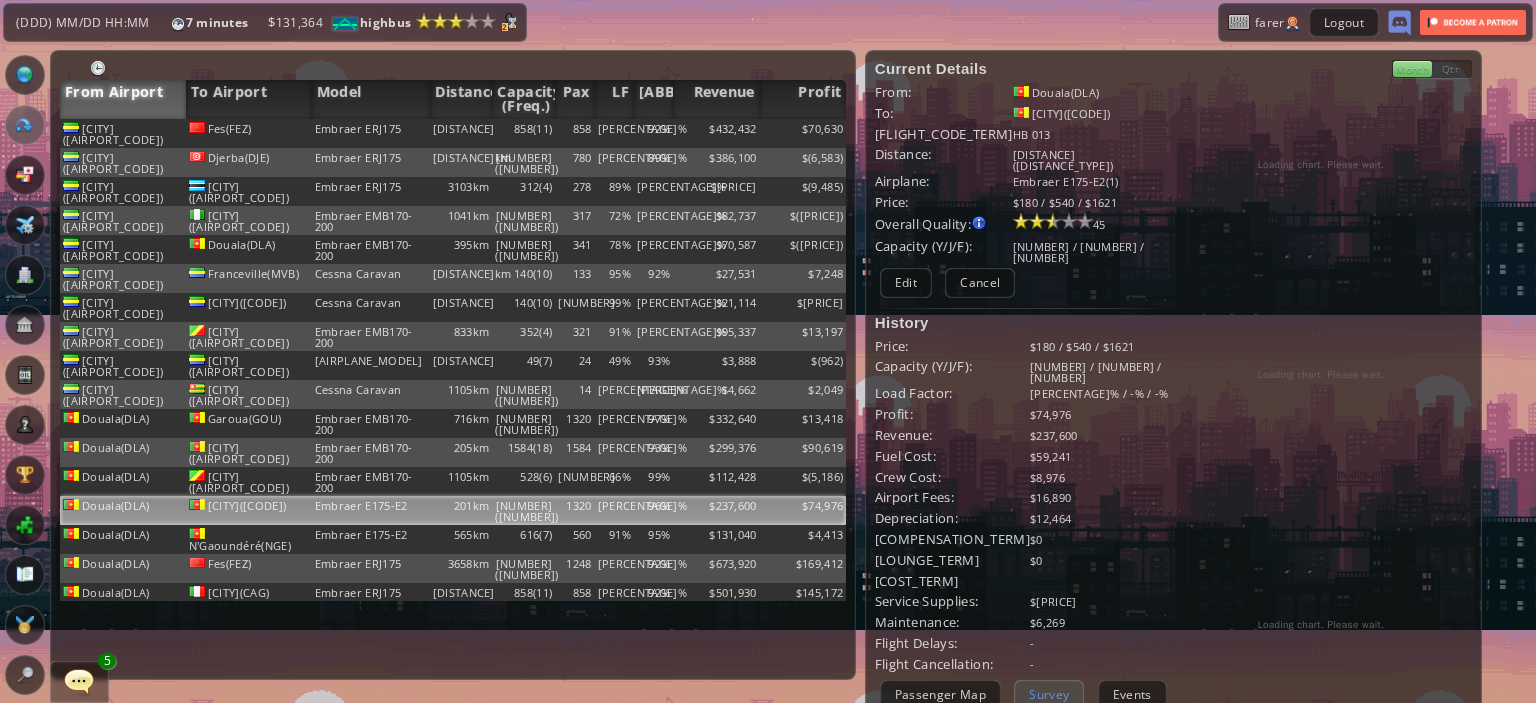 click on "Survey" at bounding box center [1049, 694] 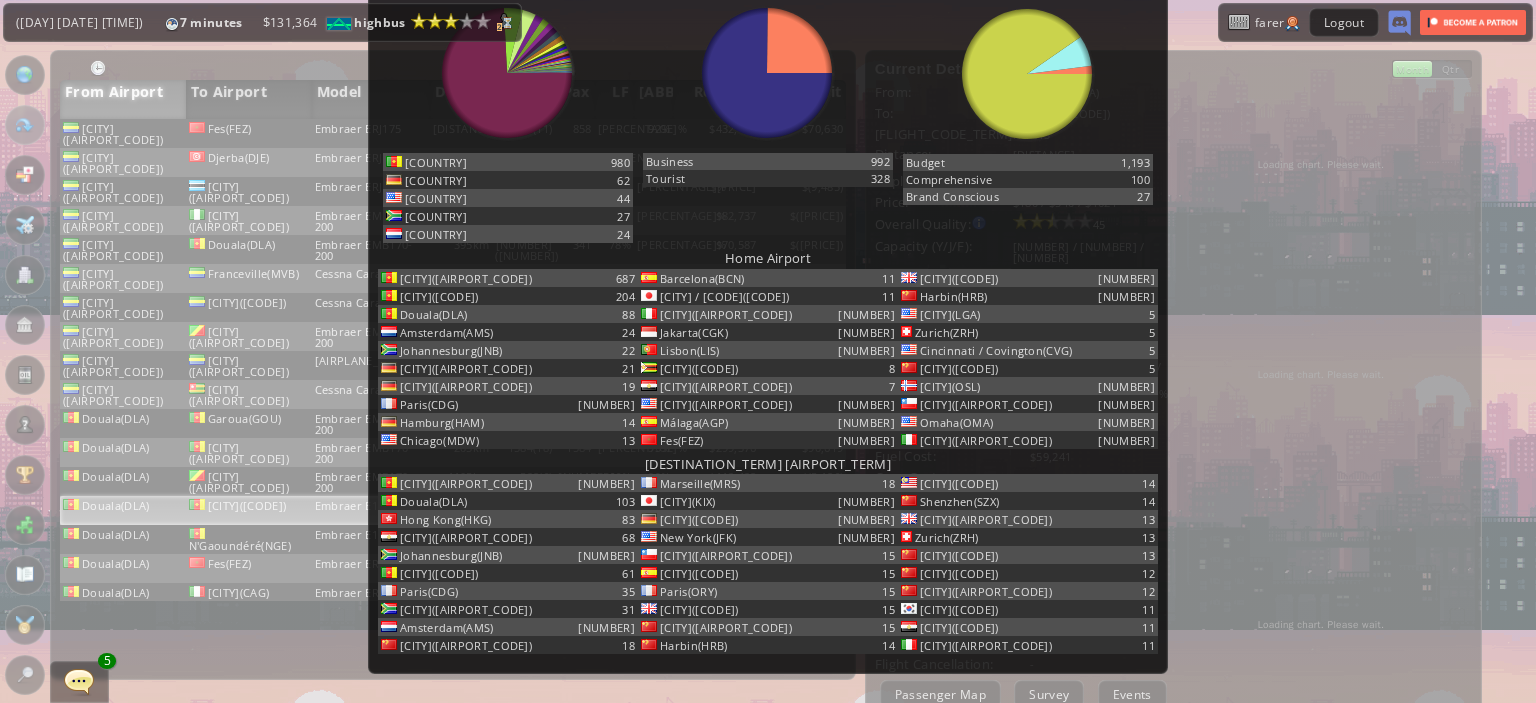 scroll, scrollTop: 0, scrollLeft: 0, axis: both 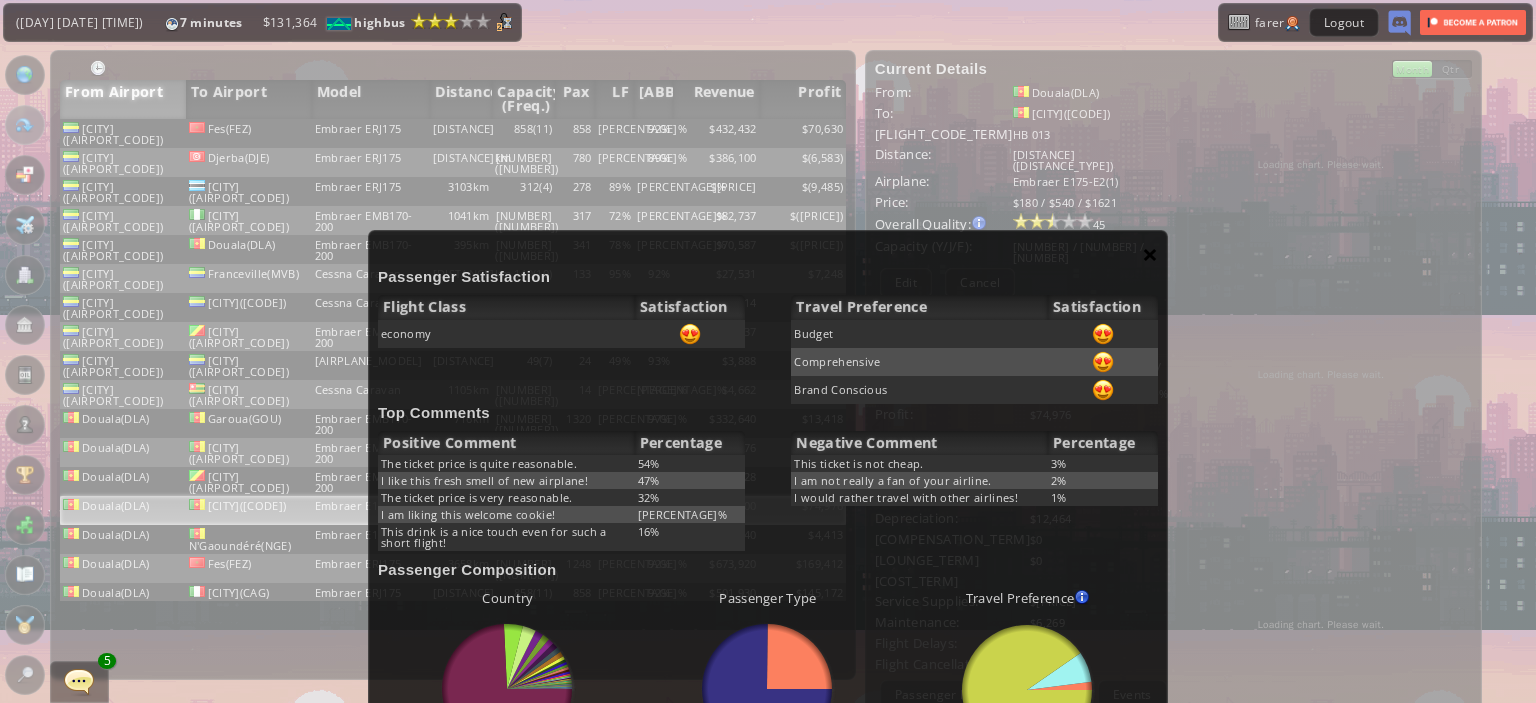 click on "×" at bounding box center [1150, 254] 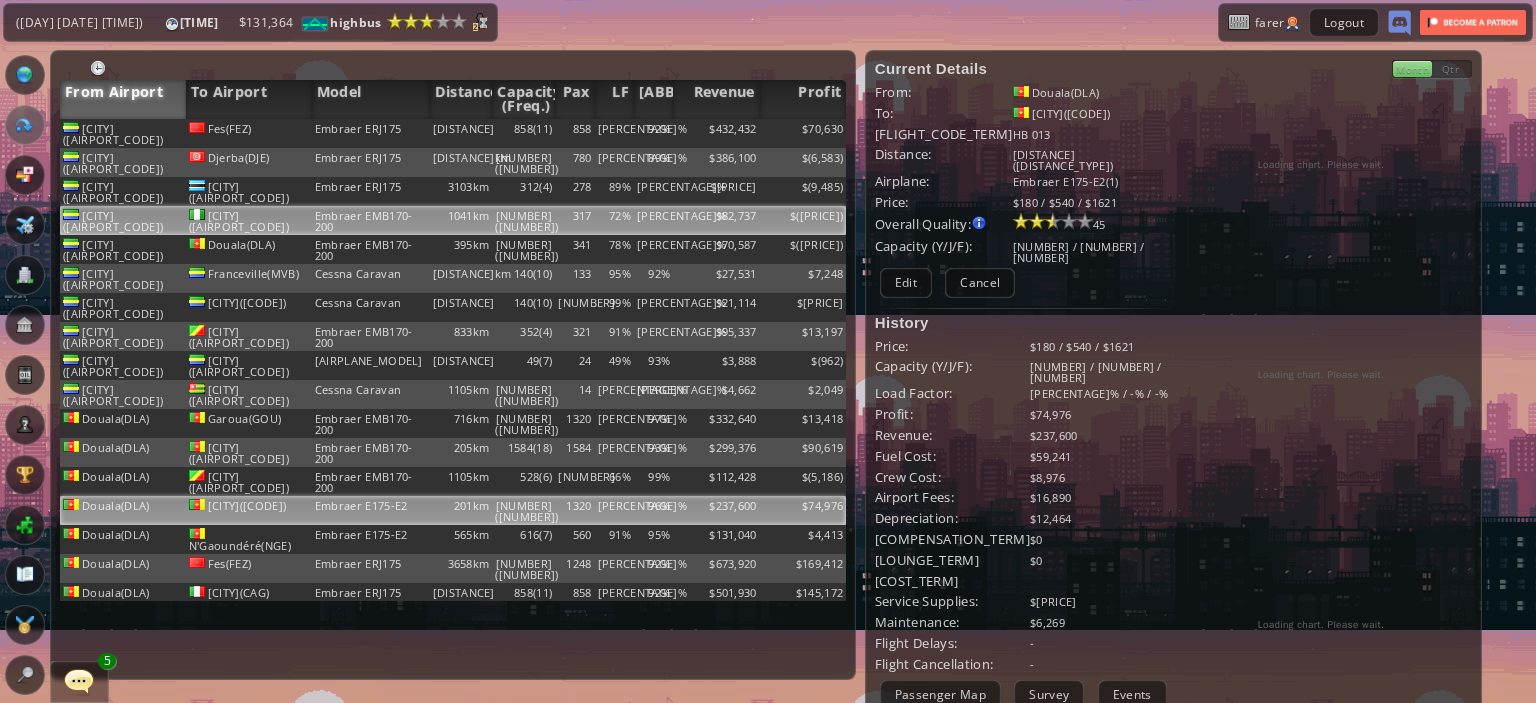 click on "$([PRICE])" at bounding box center [803, 133] 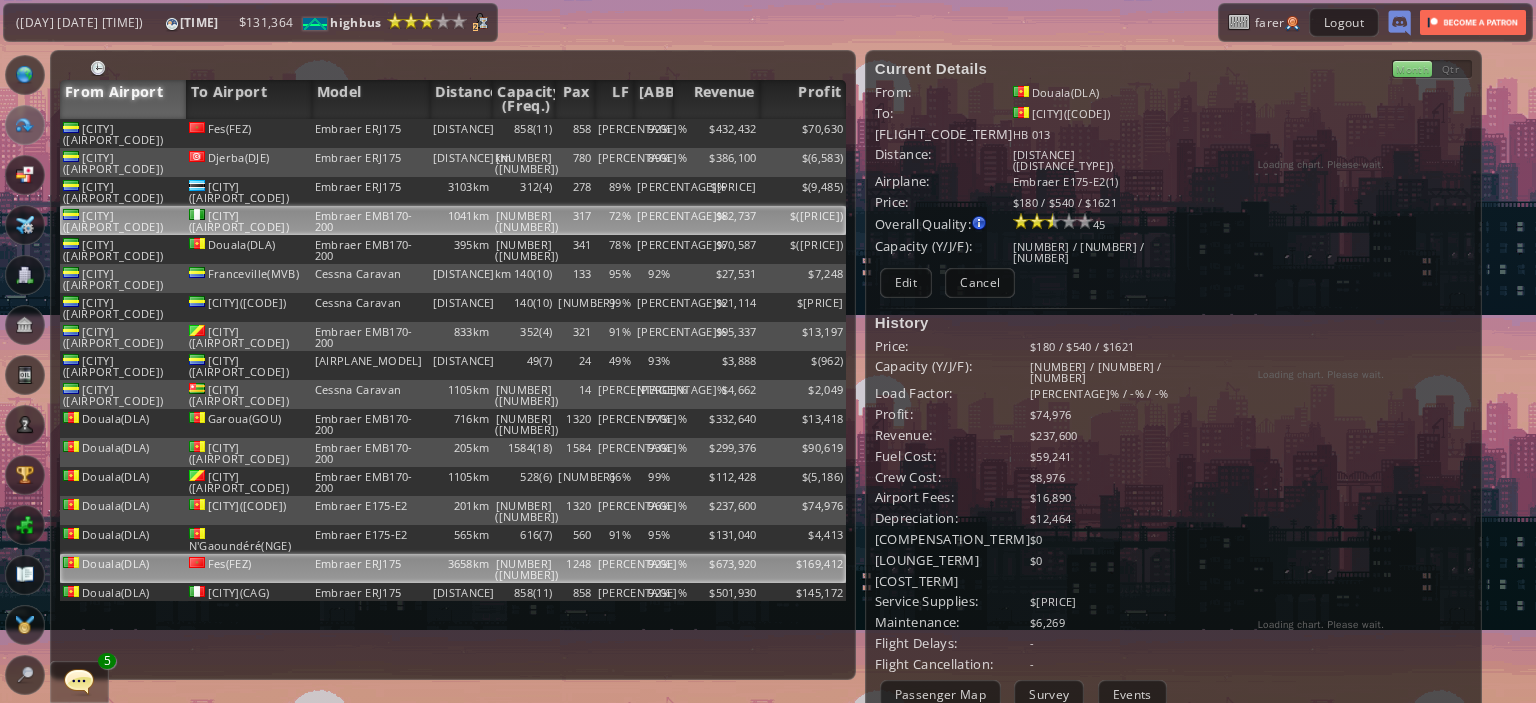 click on "[PERCENTAGE]%" at bounding box center (614, 133) 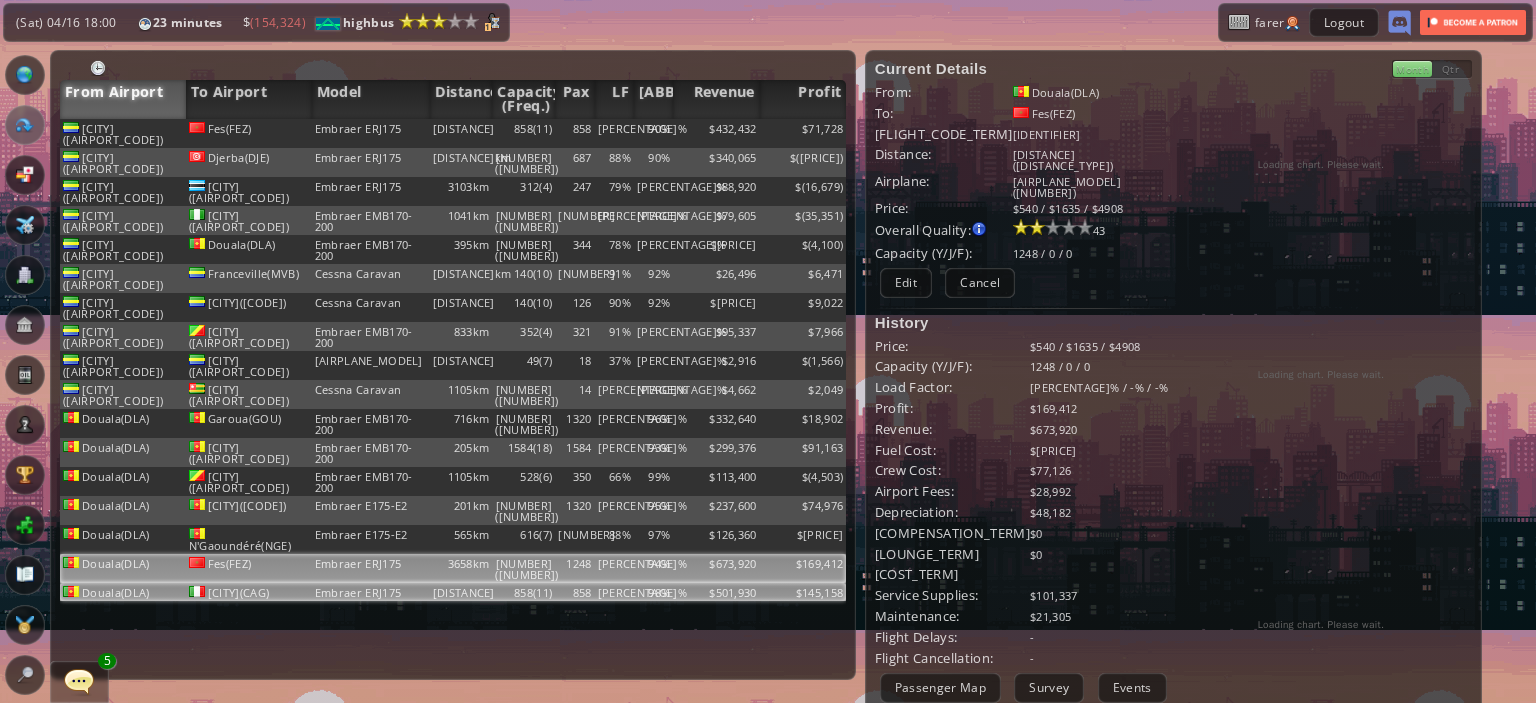 click on "[DISTANCE]" at bounding box center [461, 133] 